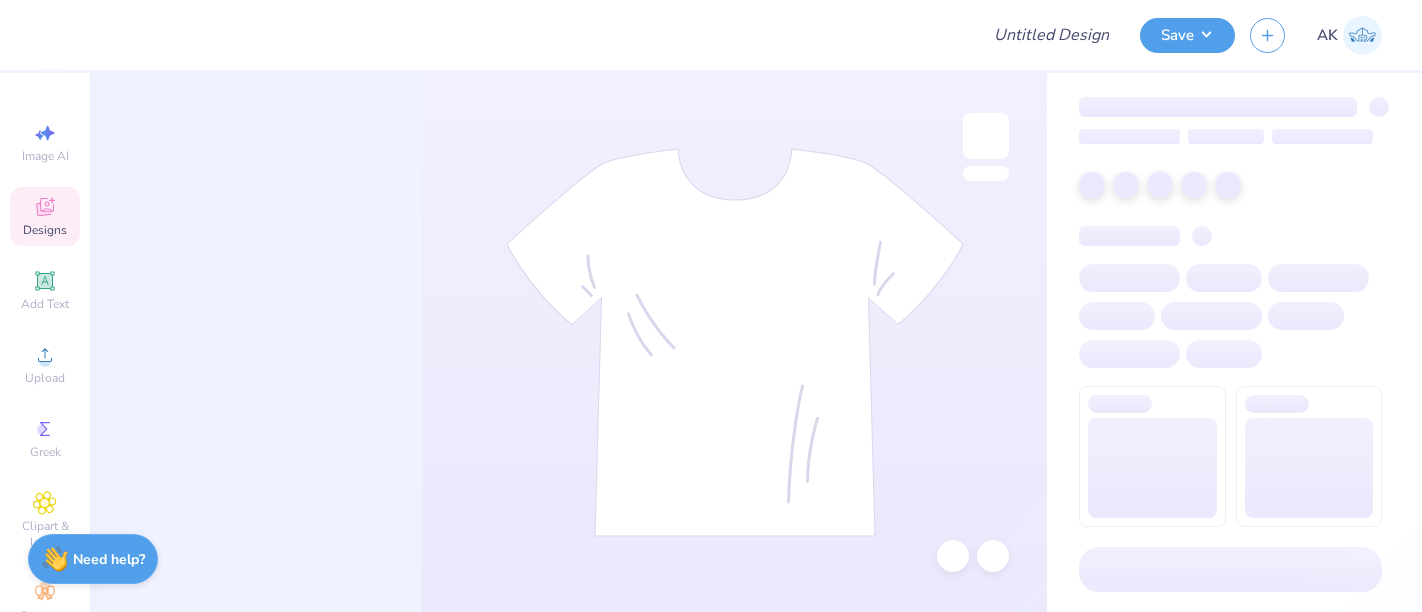 scroll, scrollTop: 0, scrollLeft: 0, axis: both 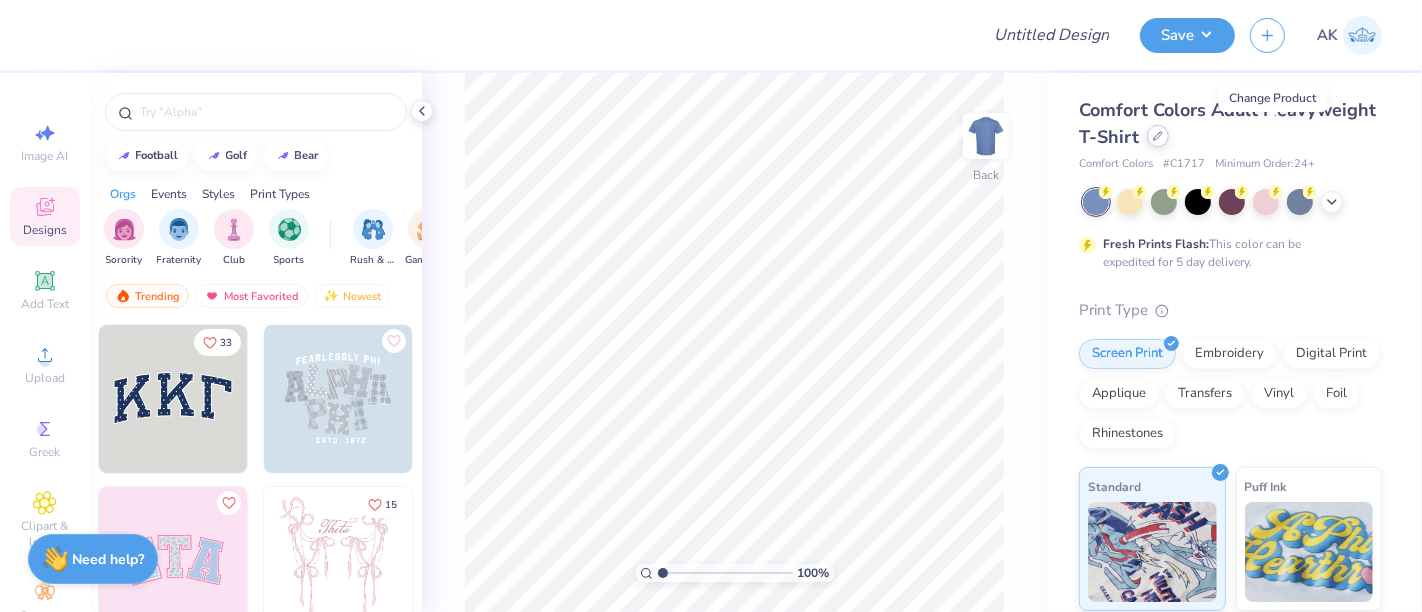 click at bounding box center [1158, 136] 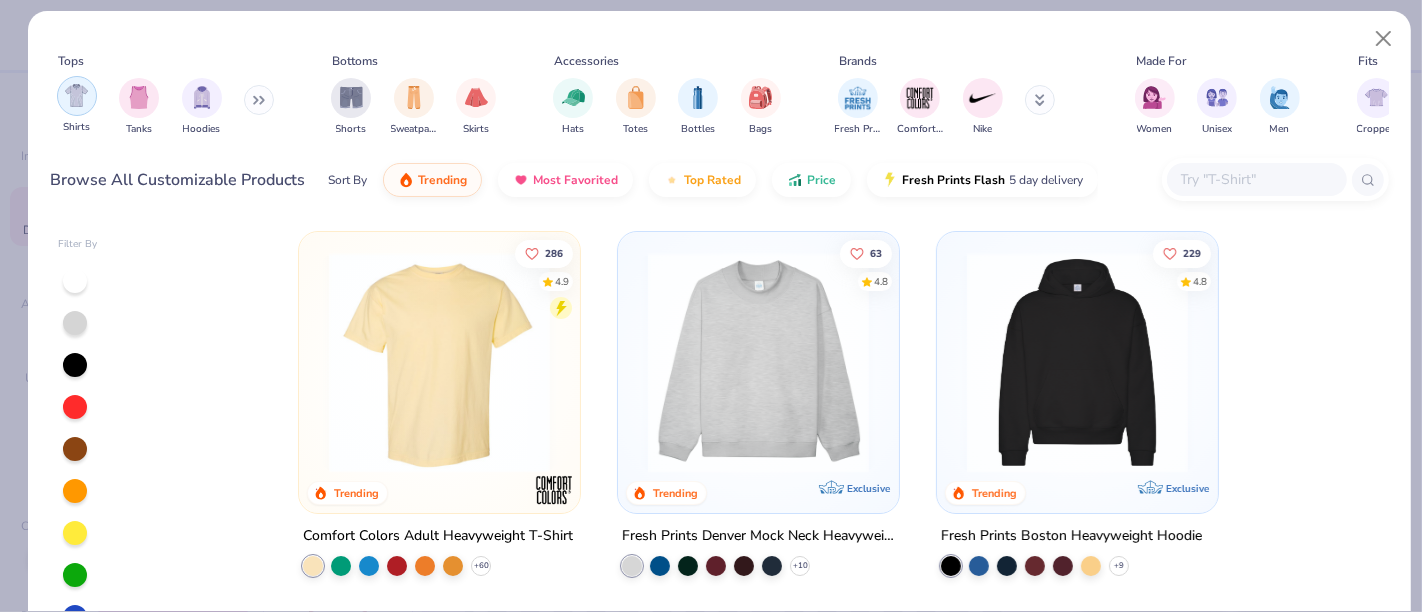 click at bounding box center (76, 95) 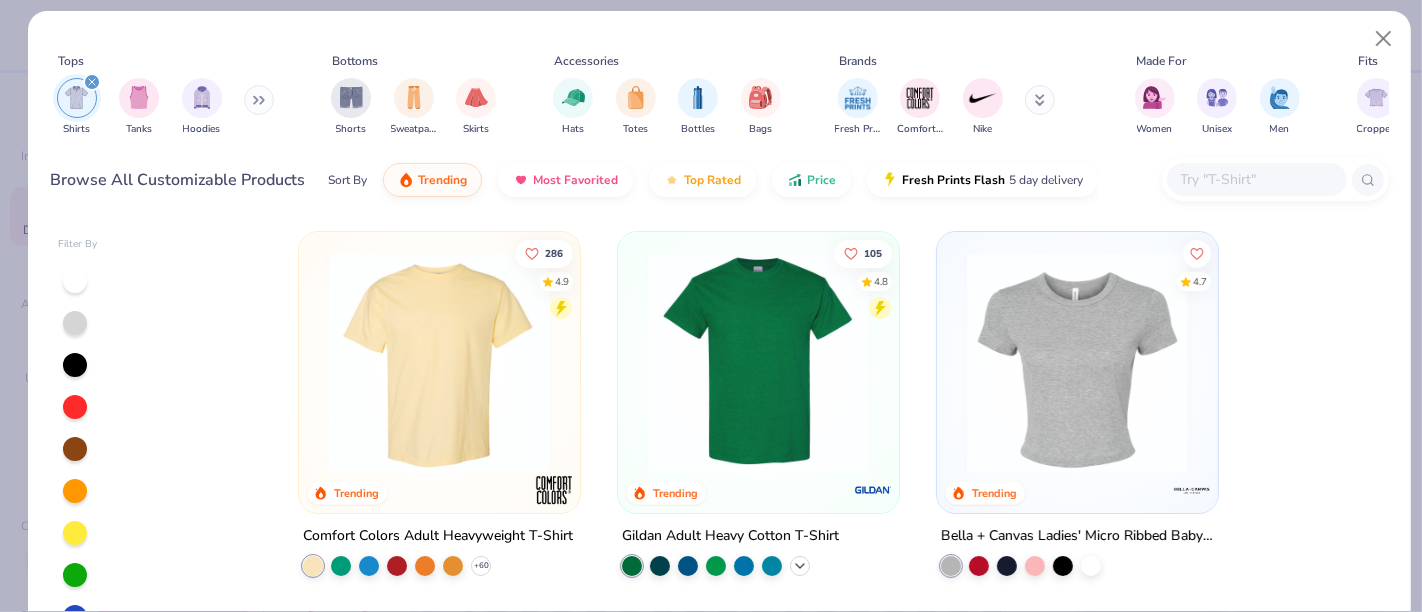 click 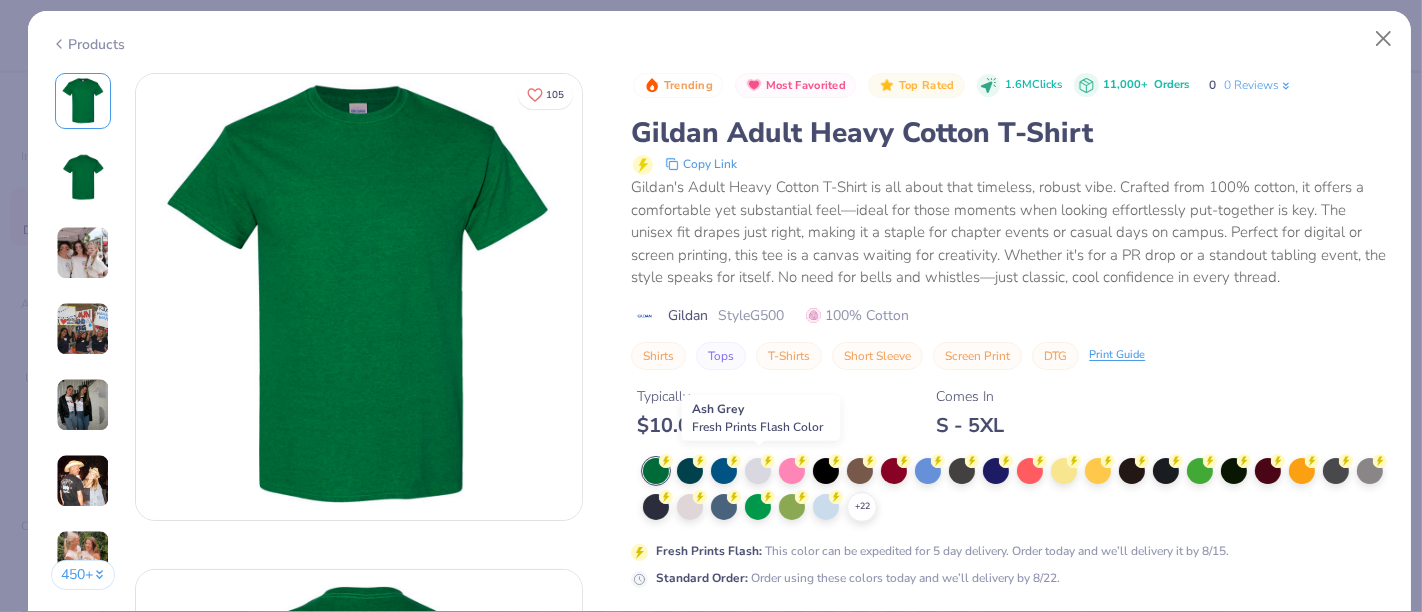 click 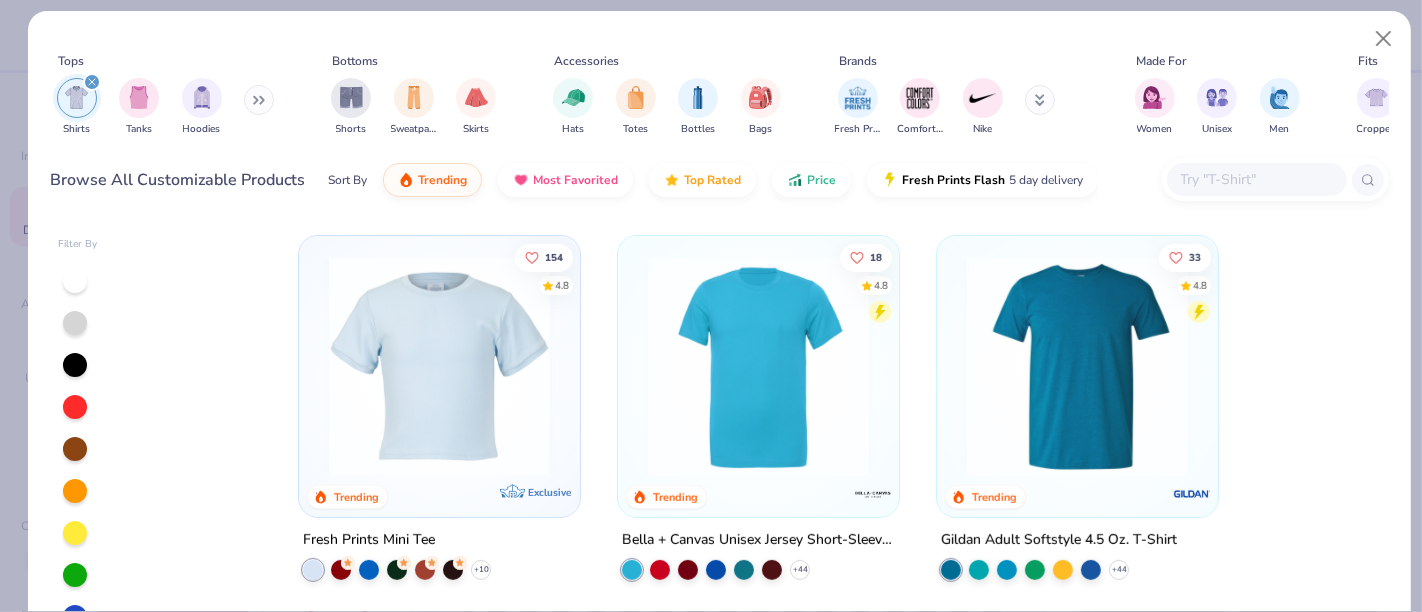 scroll, scrollTop: 735, scrollLeft: 0, axis: vertical 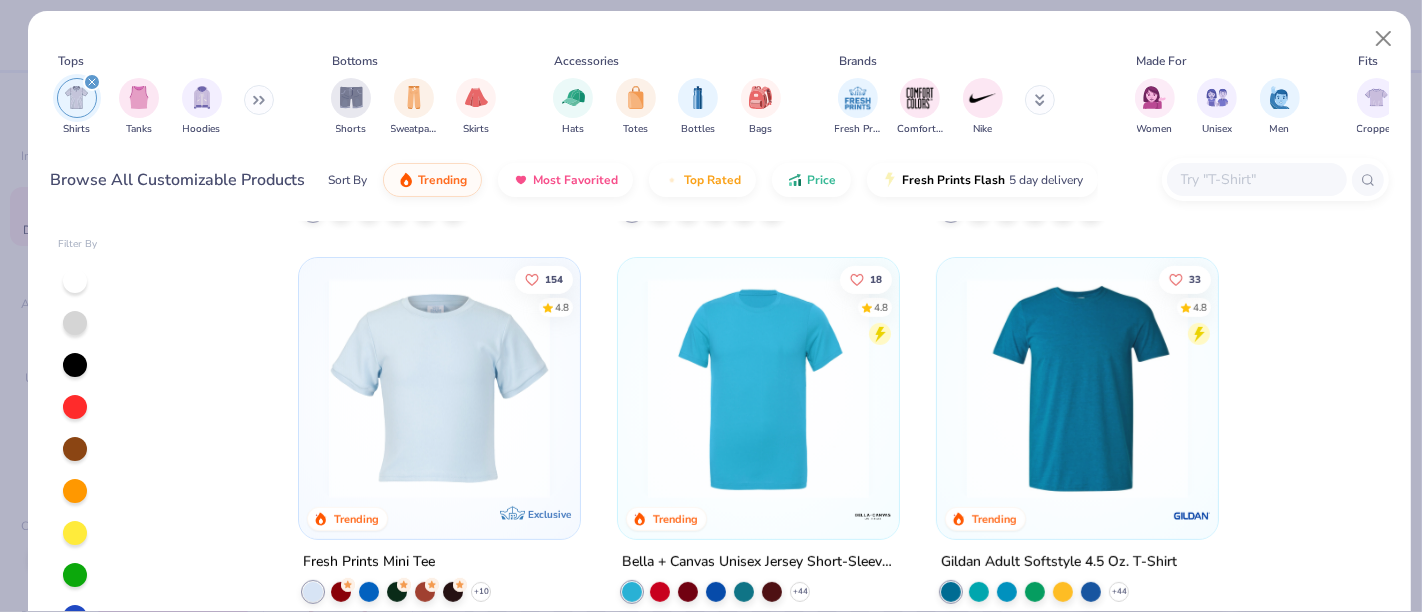 click at bounding box center [758, 387] 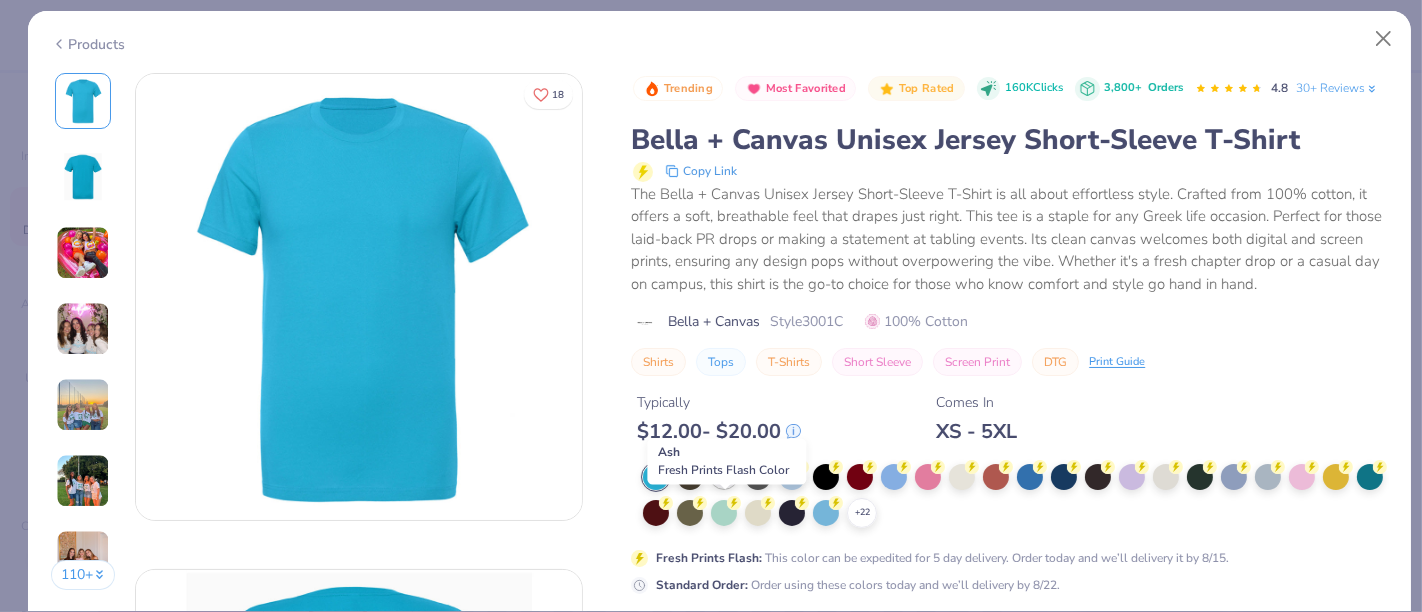 click at bounding box center (724, 475) 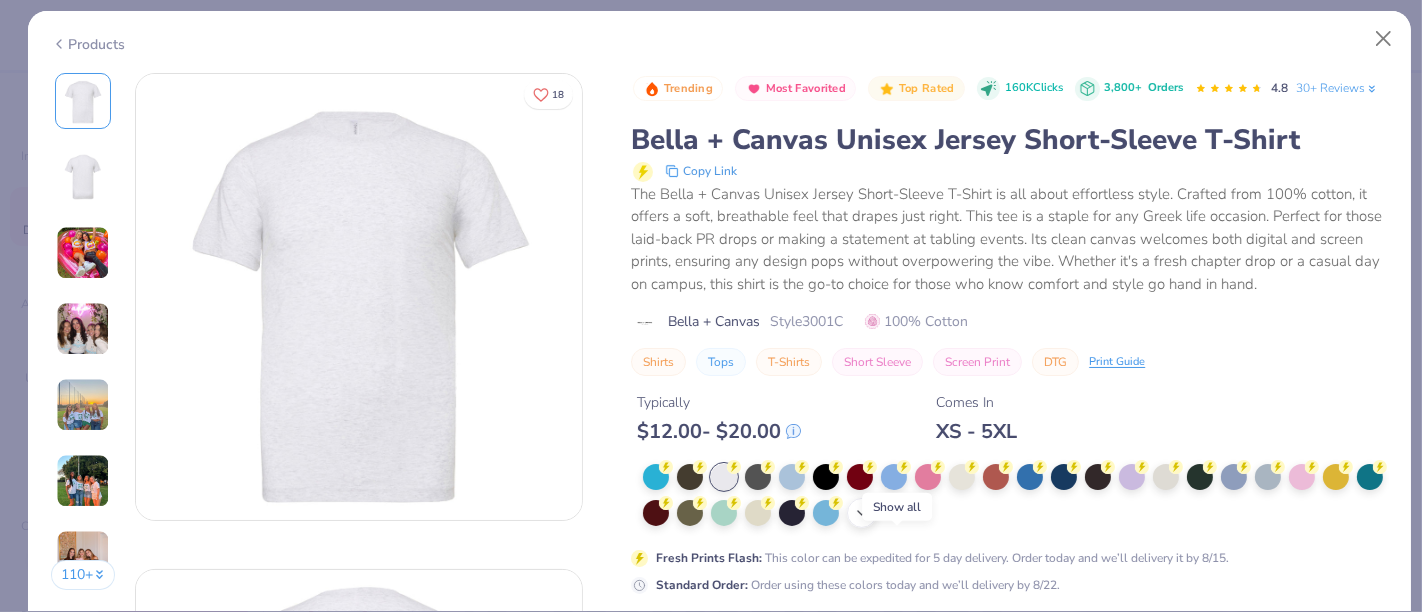 click 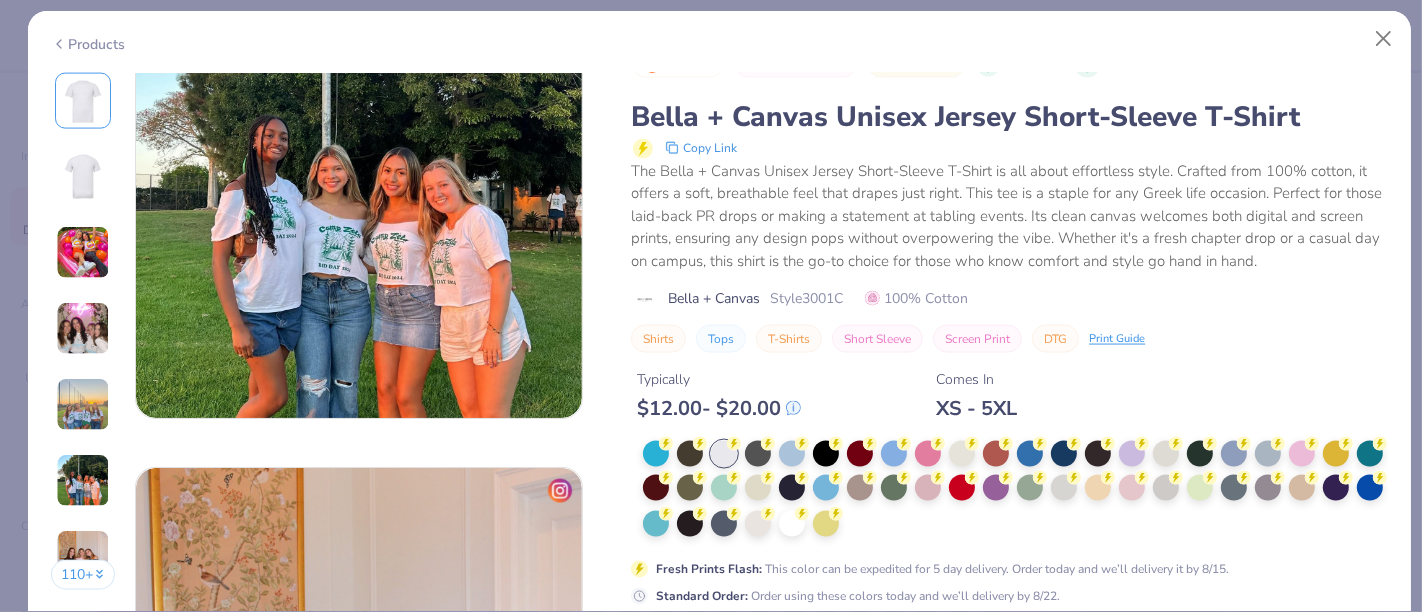 scroll, scrollTop: 2791, scrollLeft: 0, axis: vertical 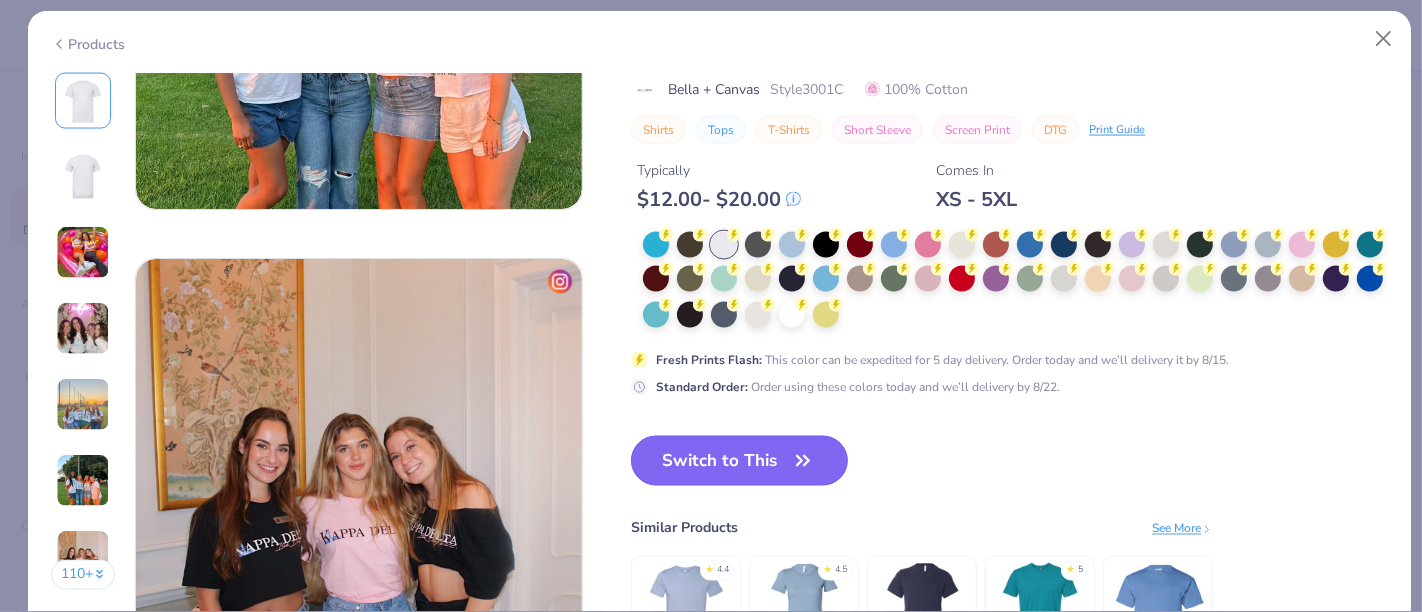 click on "Switch to This" at bounding box center (739, 461) 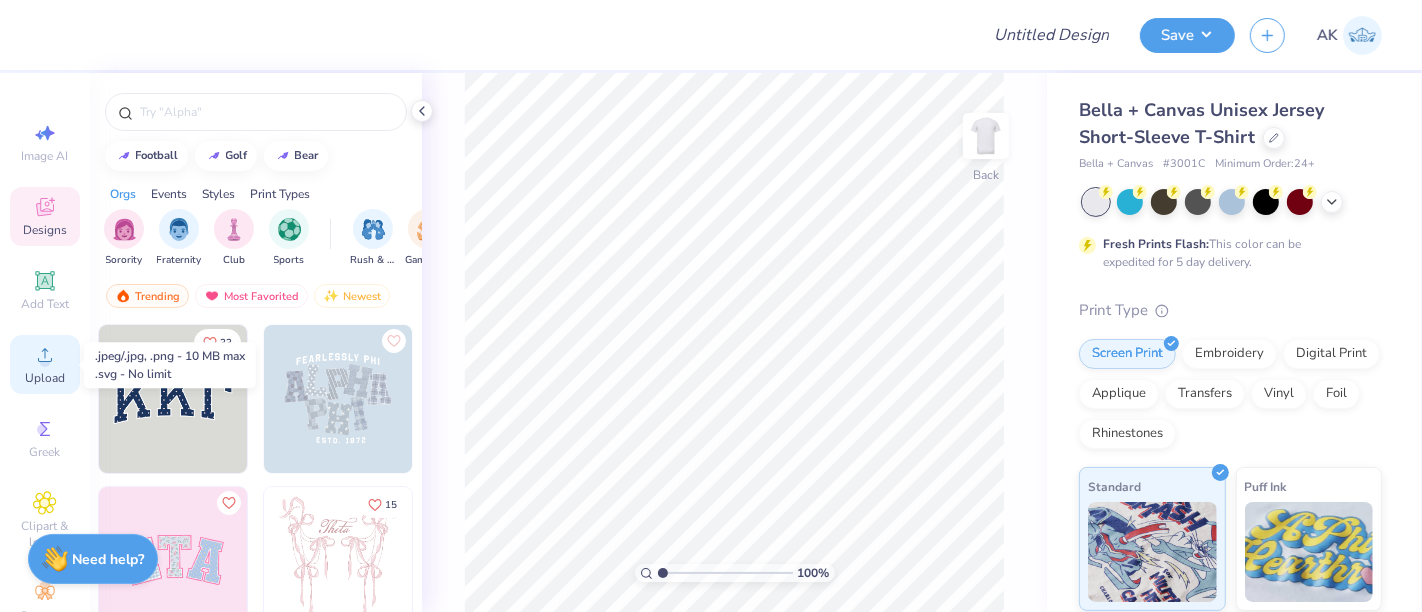 click on "Upload" at bounding box center (45, 378) 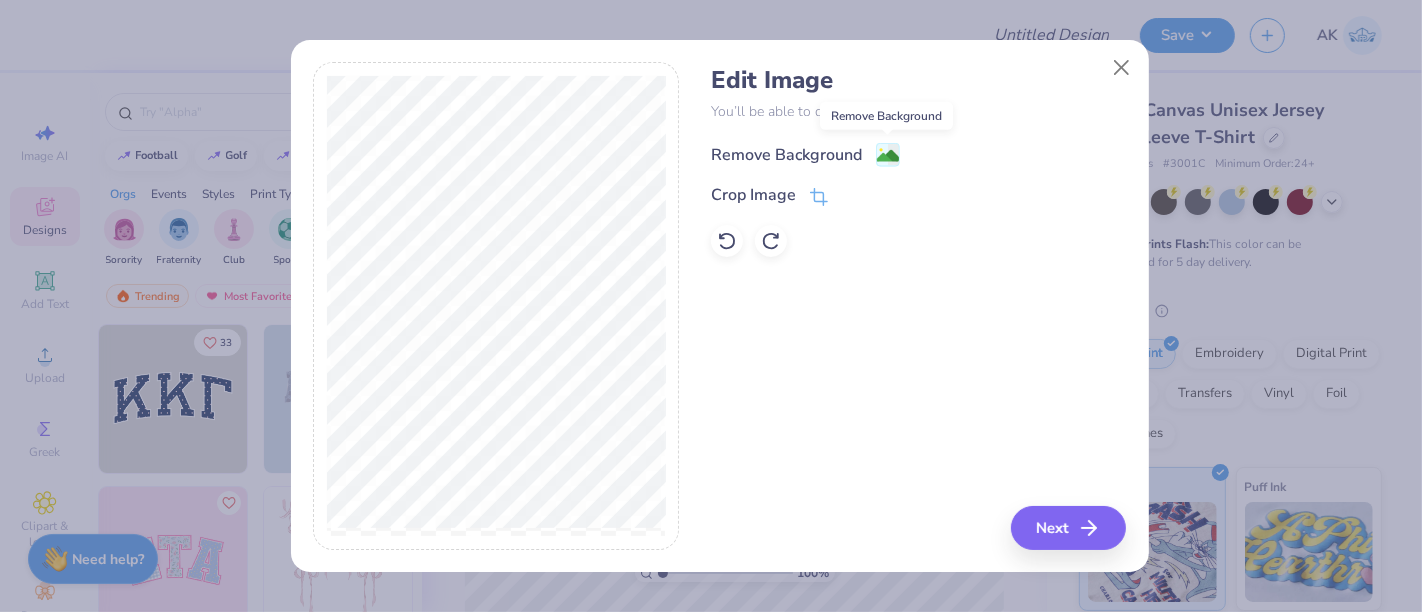 click 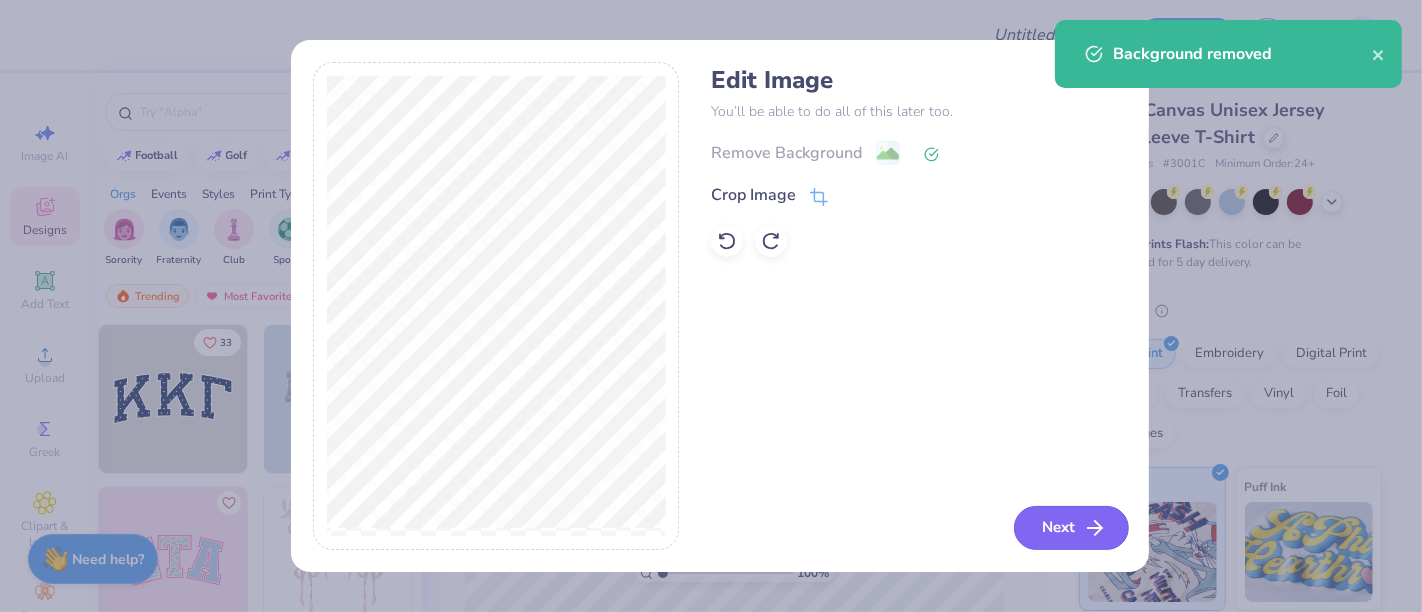 click on "Next" at bounding box center (1071, 528) 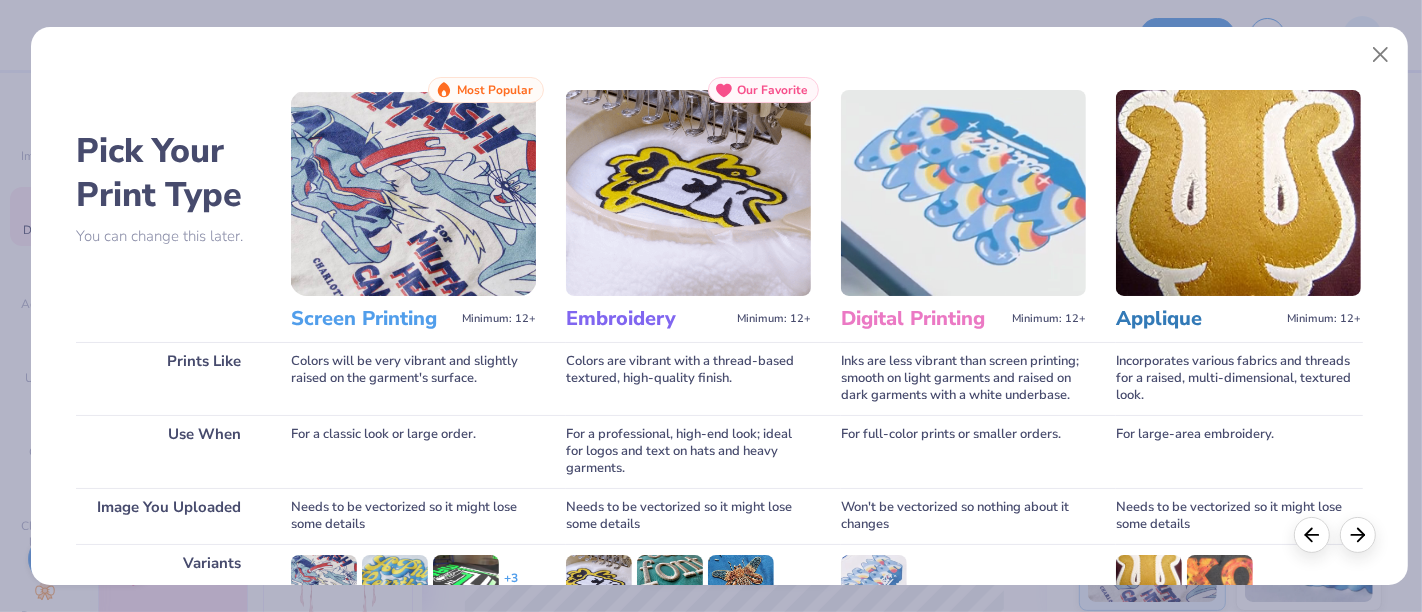 scroll, scrollTop: 283, scrollLeft: 0, axis: vertical 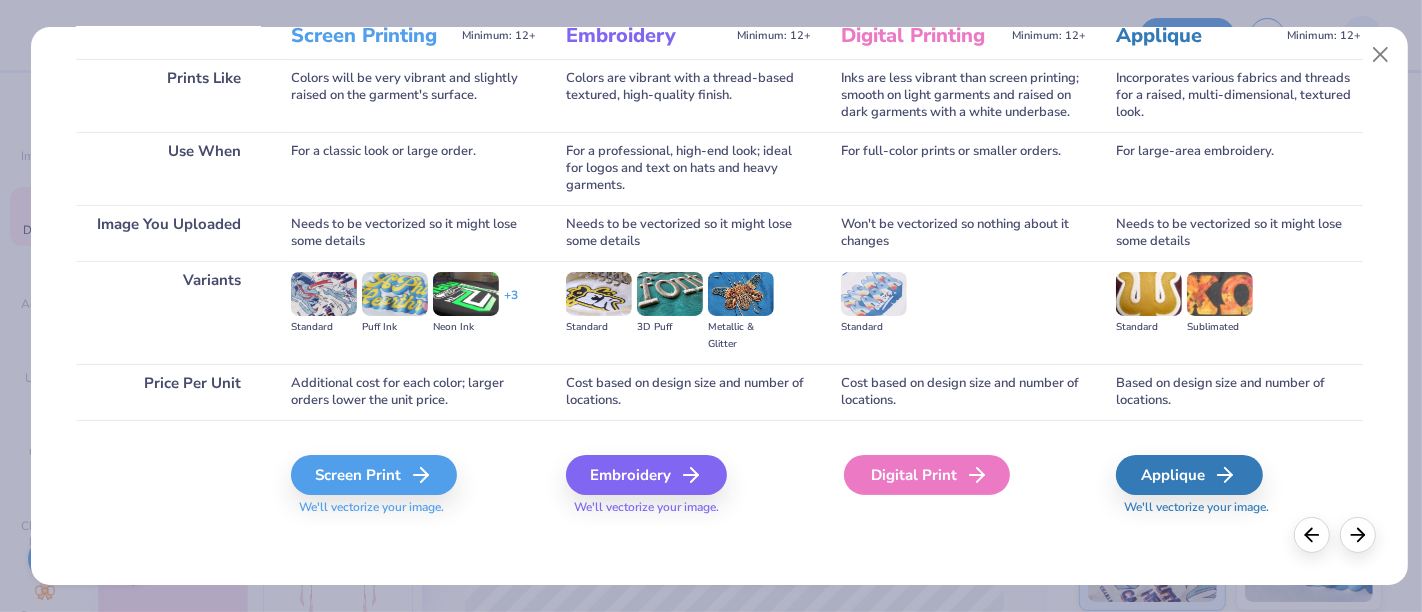 click on "Digital Print" at bounding box center (927, 475) 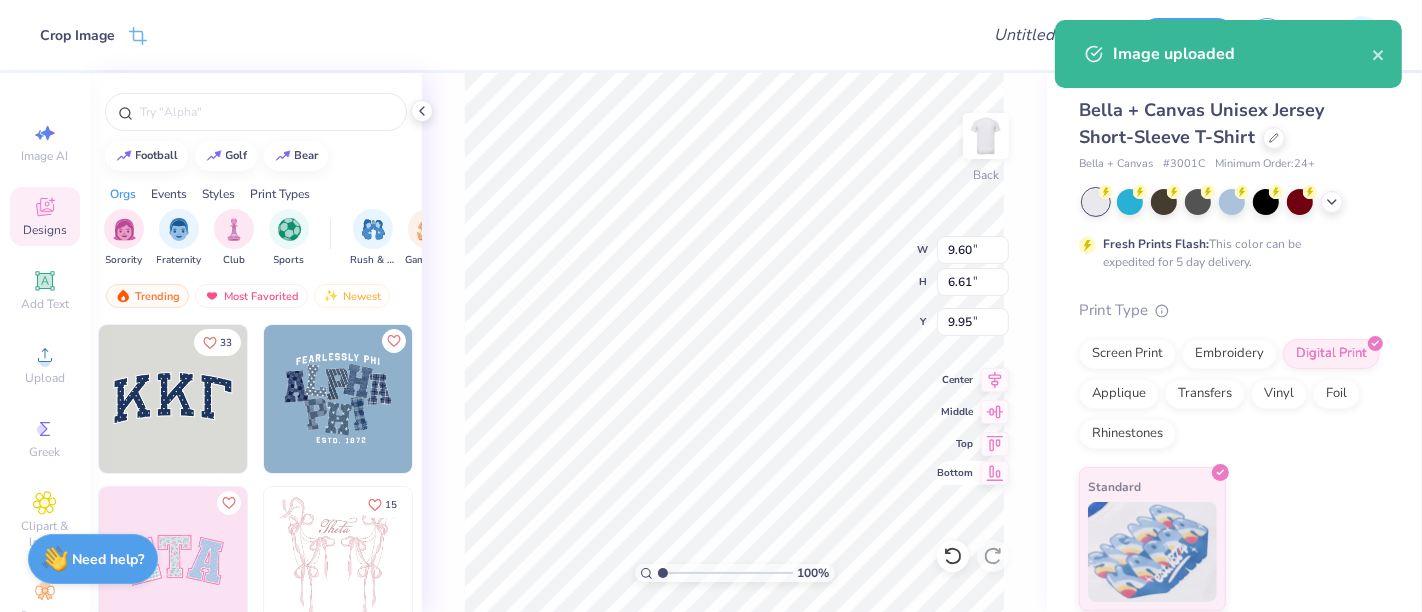 type on "4.17" 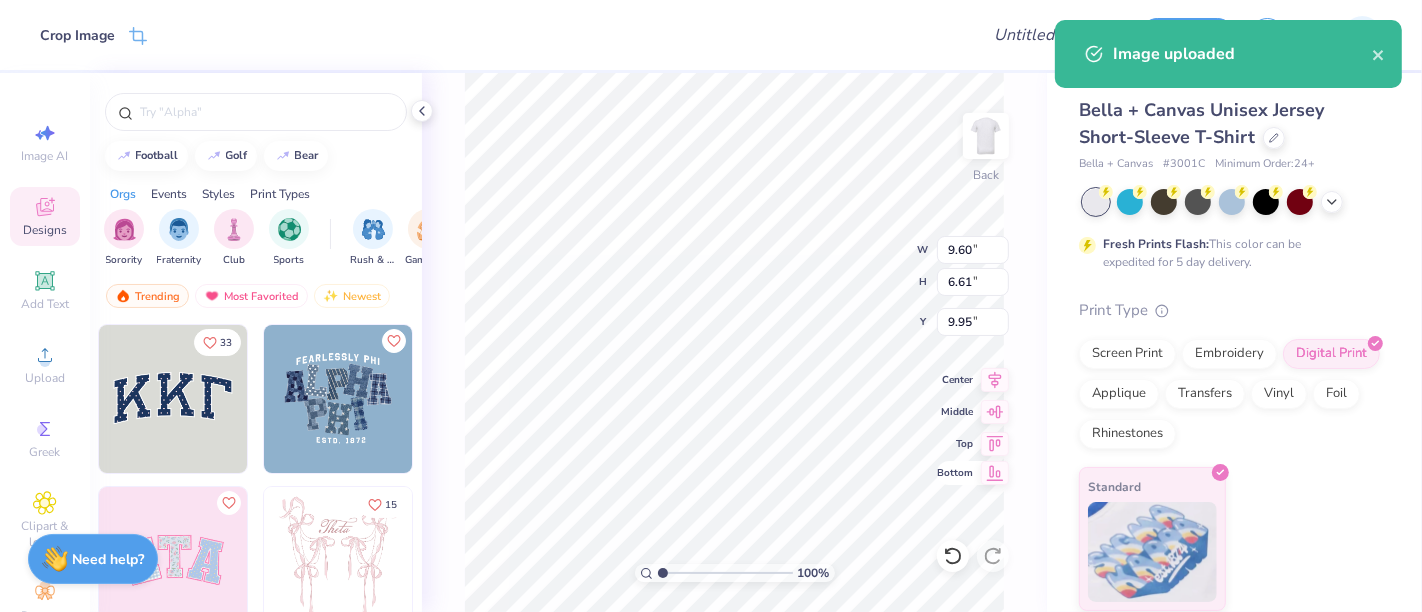 type on "2.87" 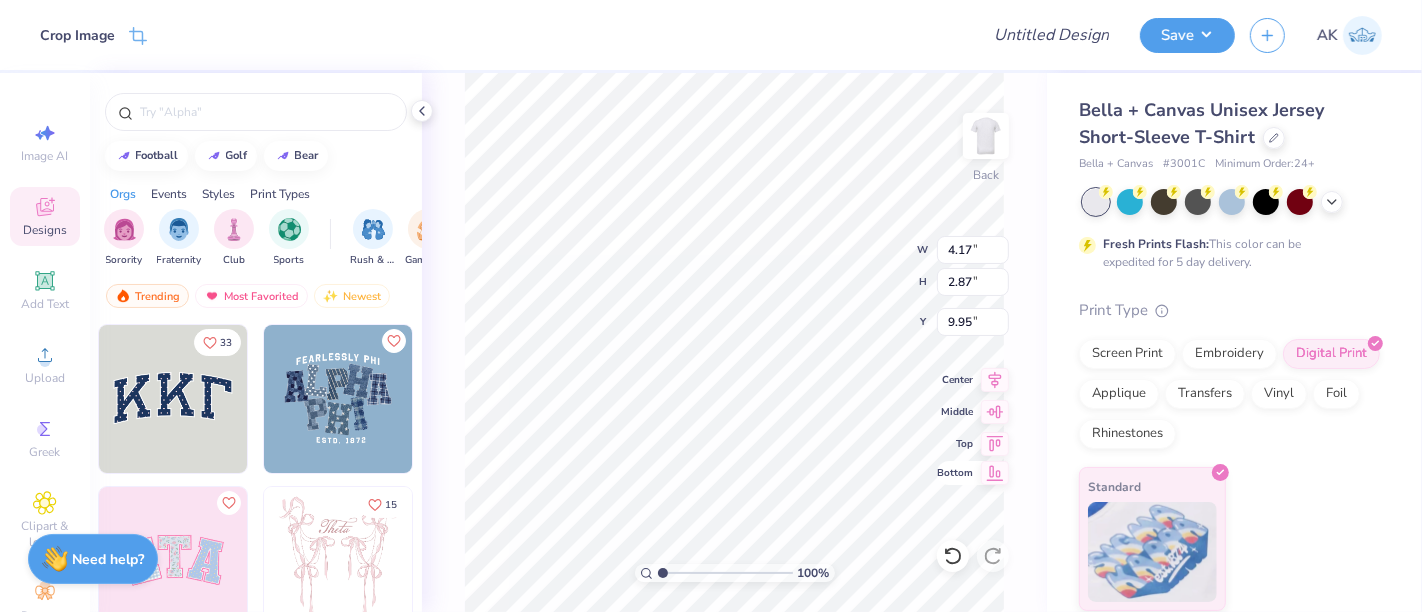 type on "3.00" 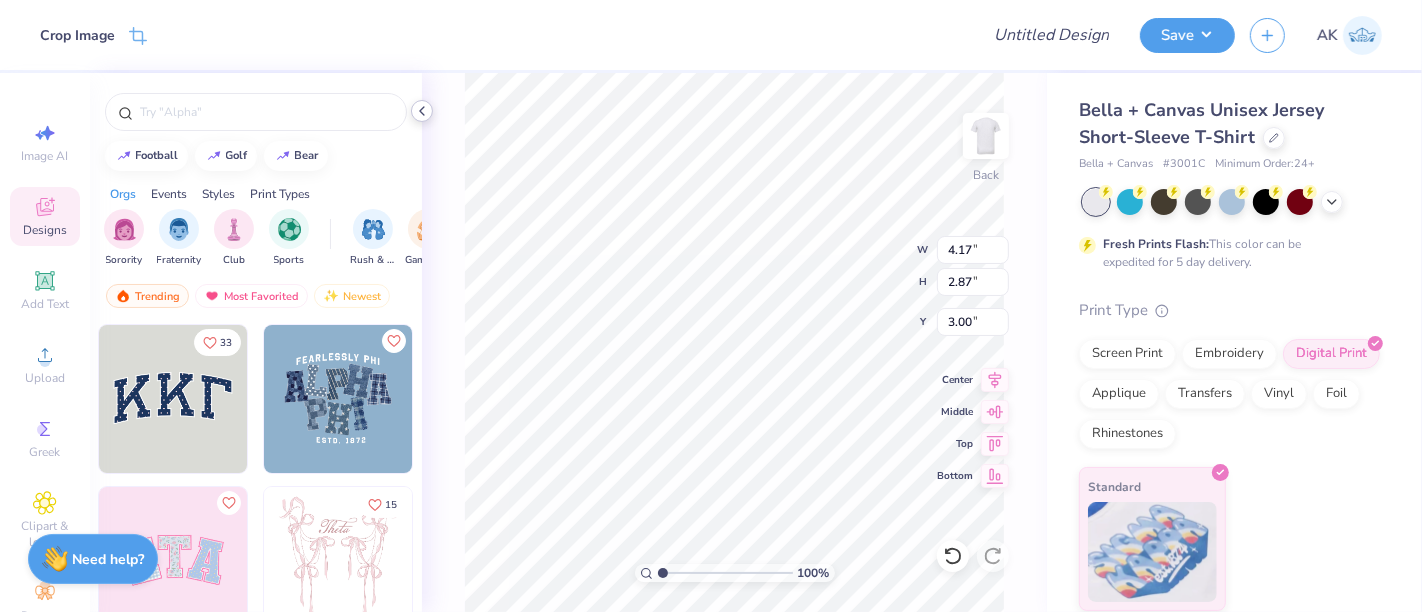 click 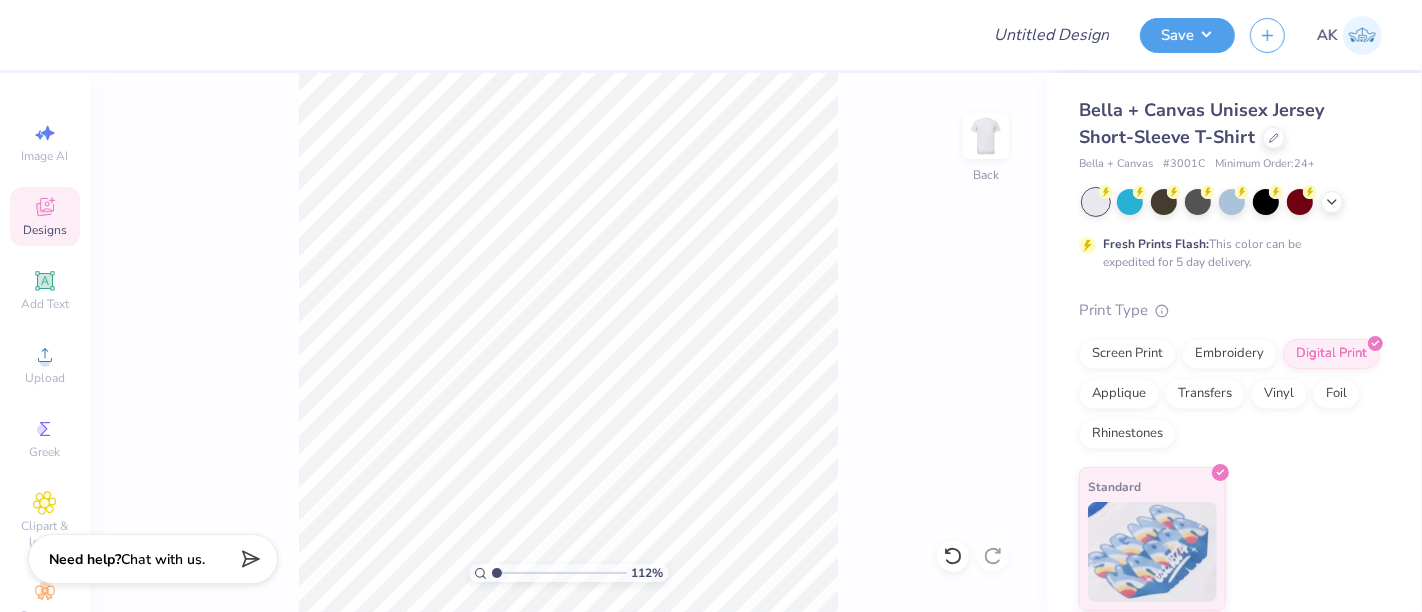type on "1" 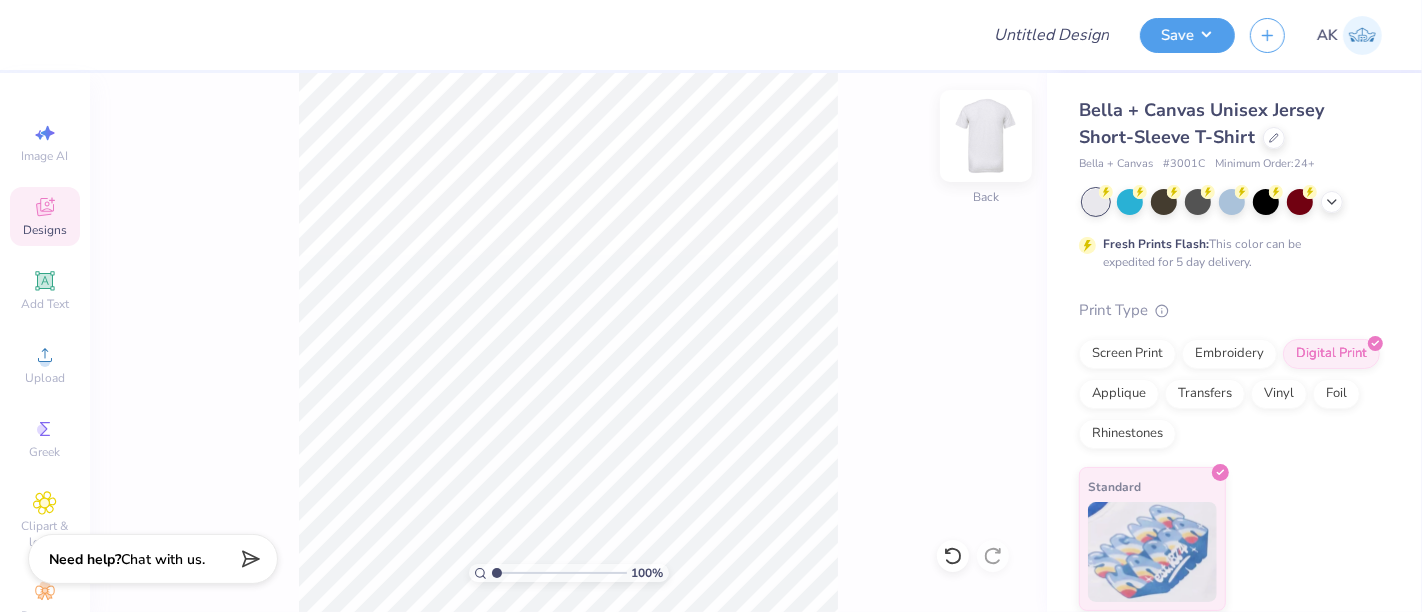 click at bounding box center (986, 136) 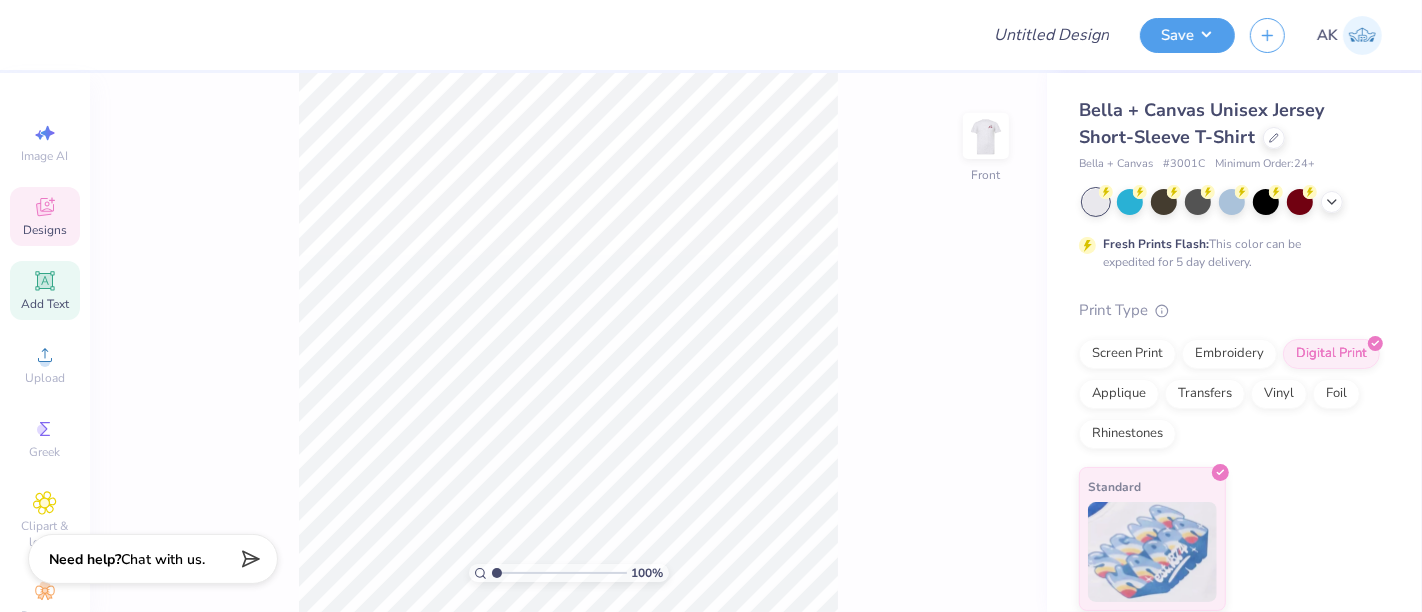 click on "Add Text" at bounding box center [45, 290] 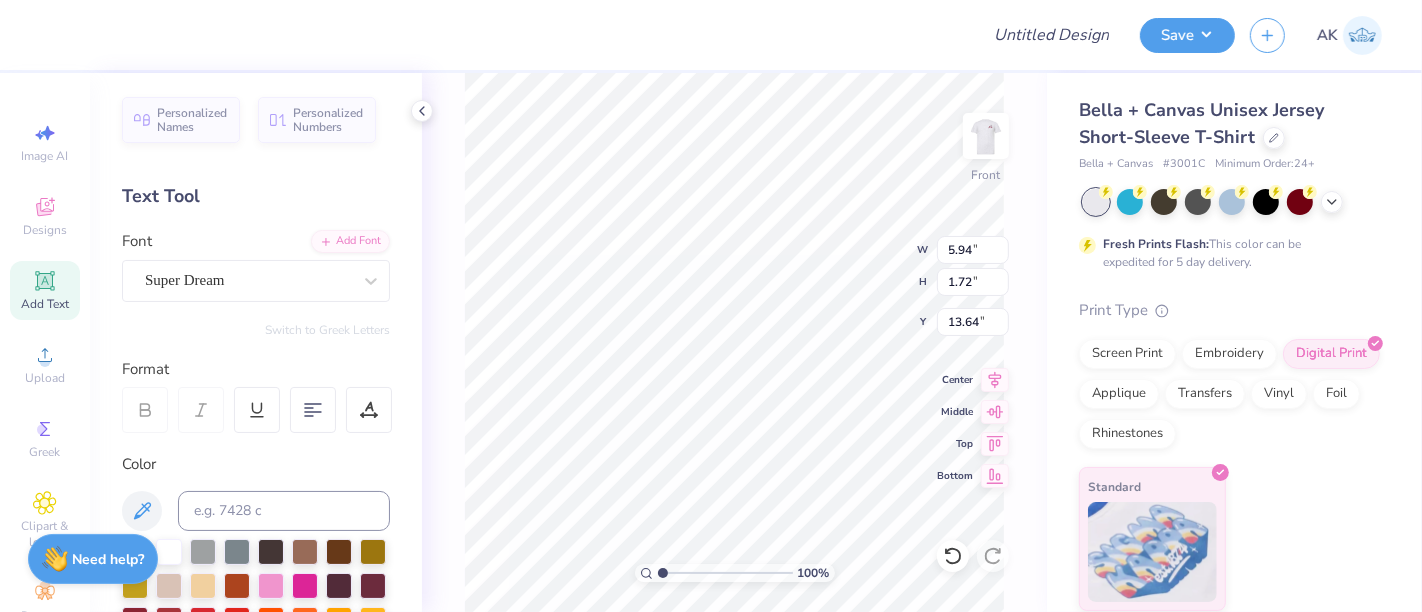 scroll, scrollTop: 18, scrollLeft: 5, axis: both 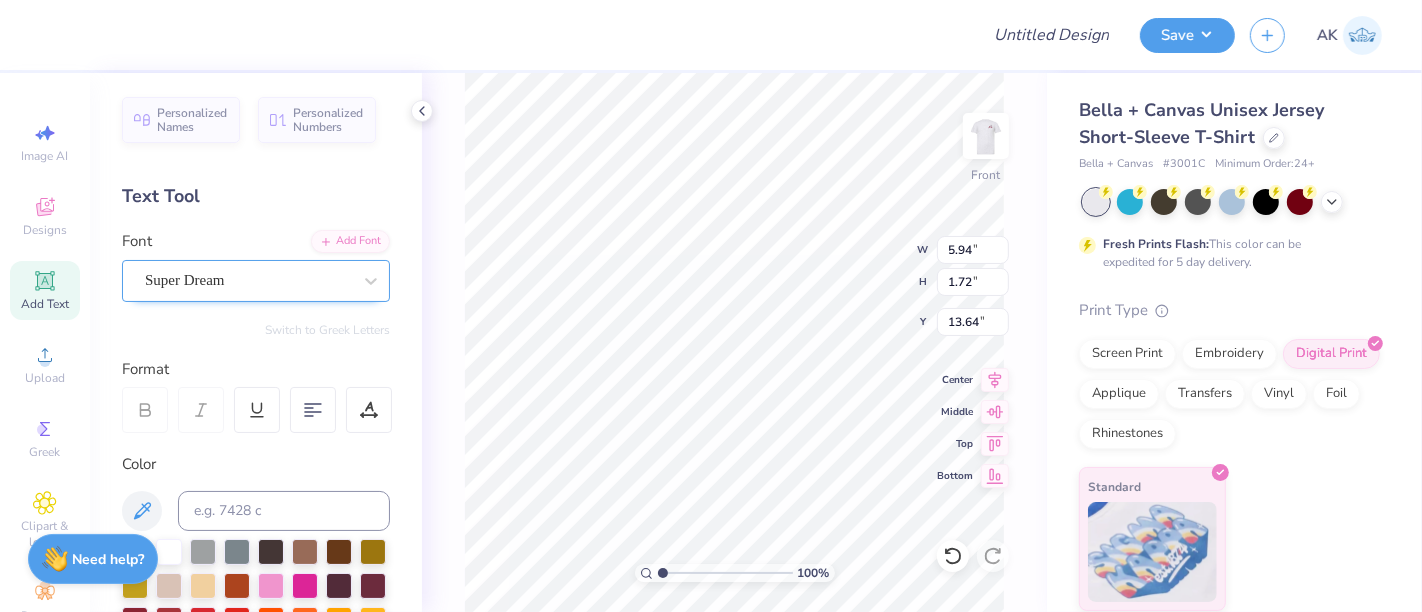 type on "VOUNTEER" 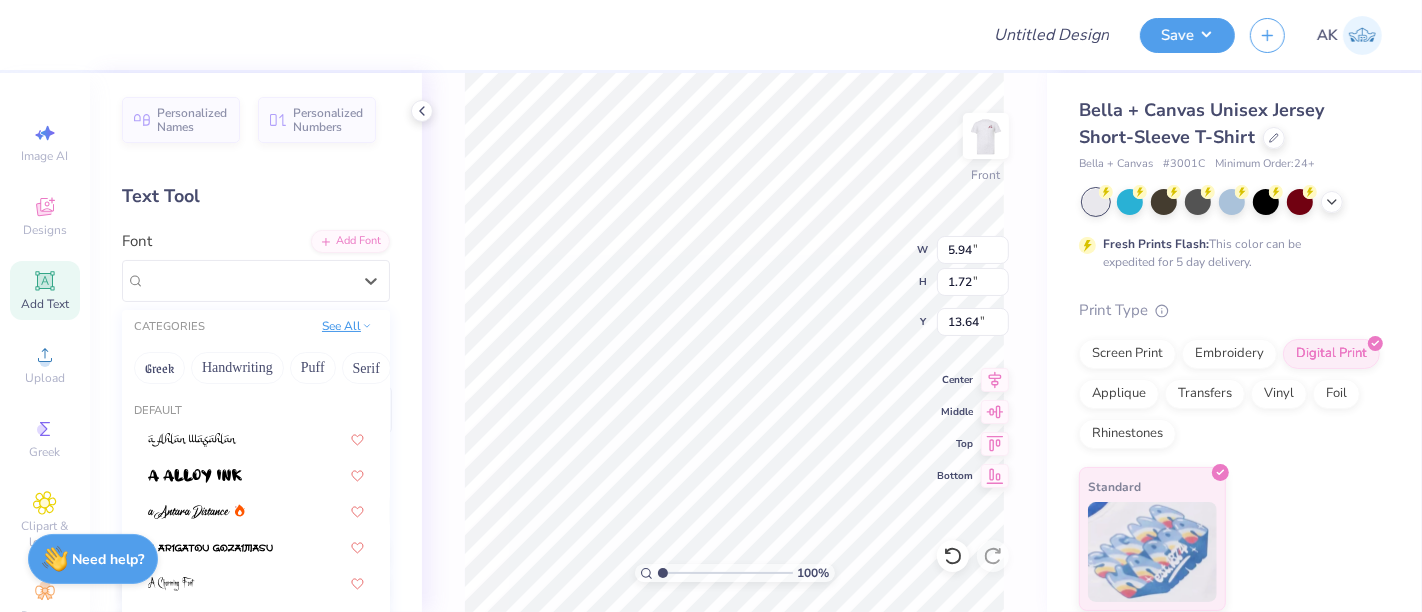 click on "See All" at bounding box center (347, 326) 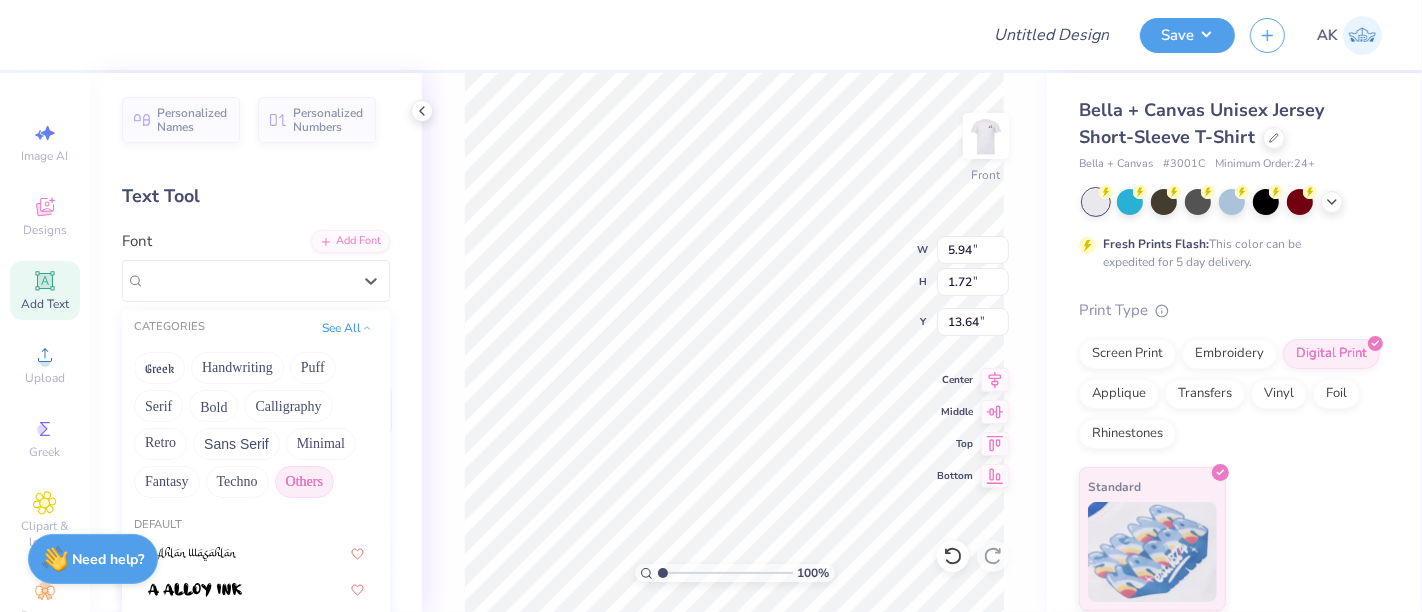 click on "Others" at bounding box center [304, 482] 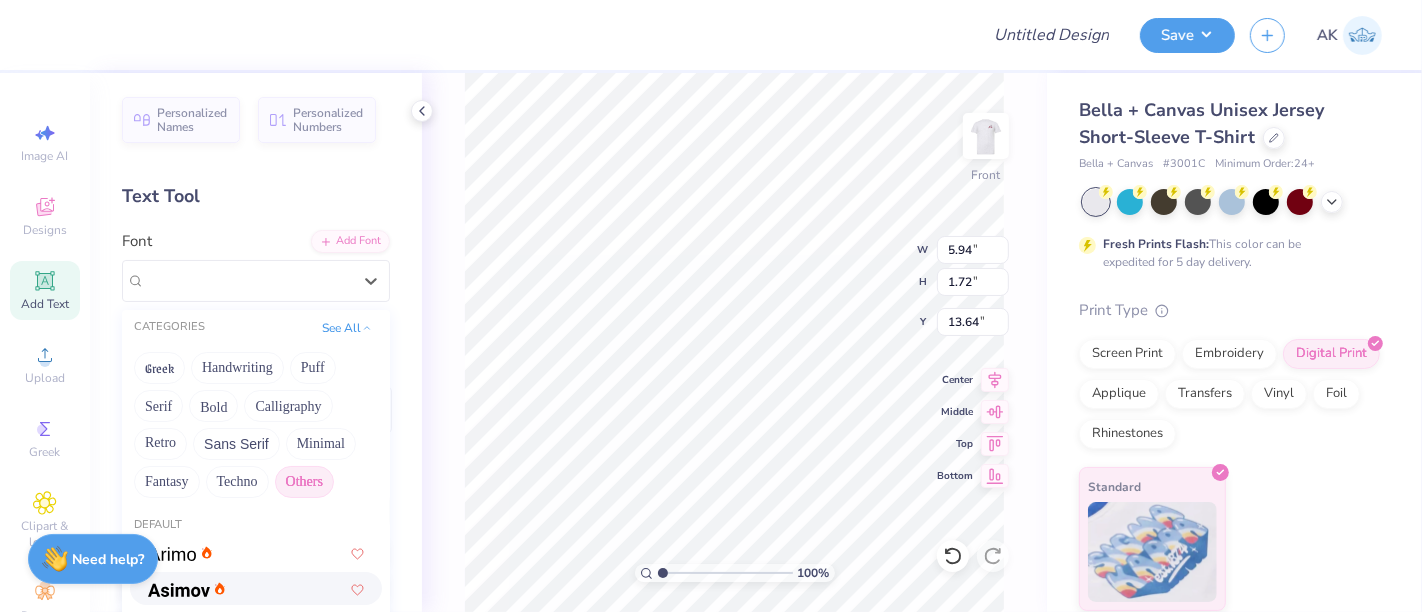 click 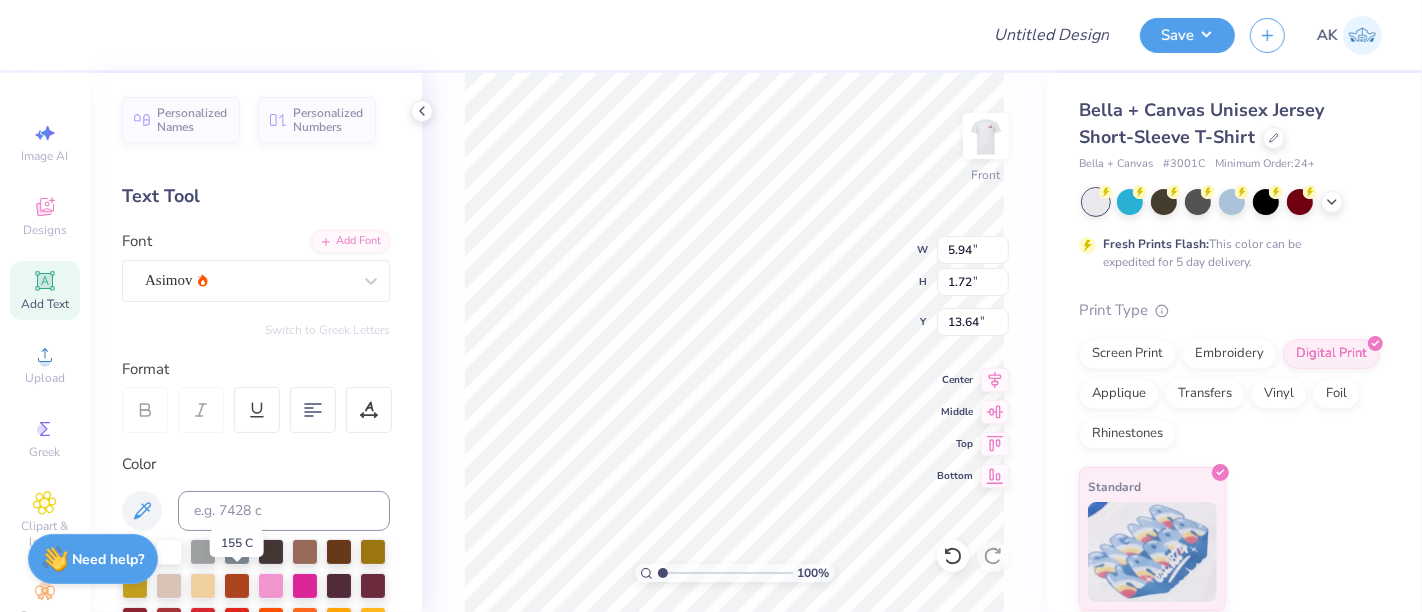scroll, scrollTop: 18, scrollLeft: 5, axis: both 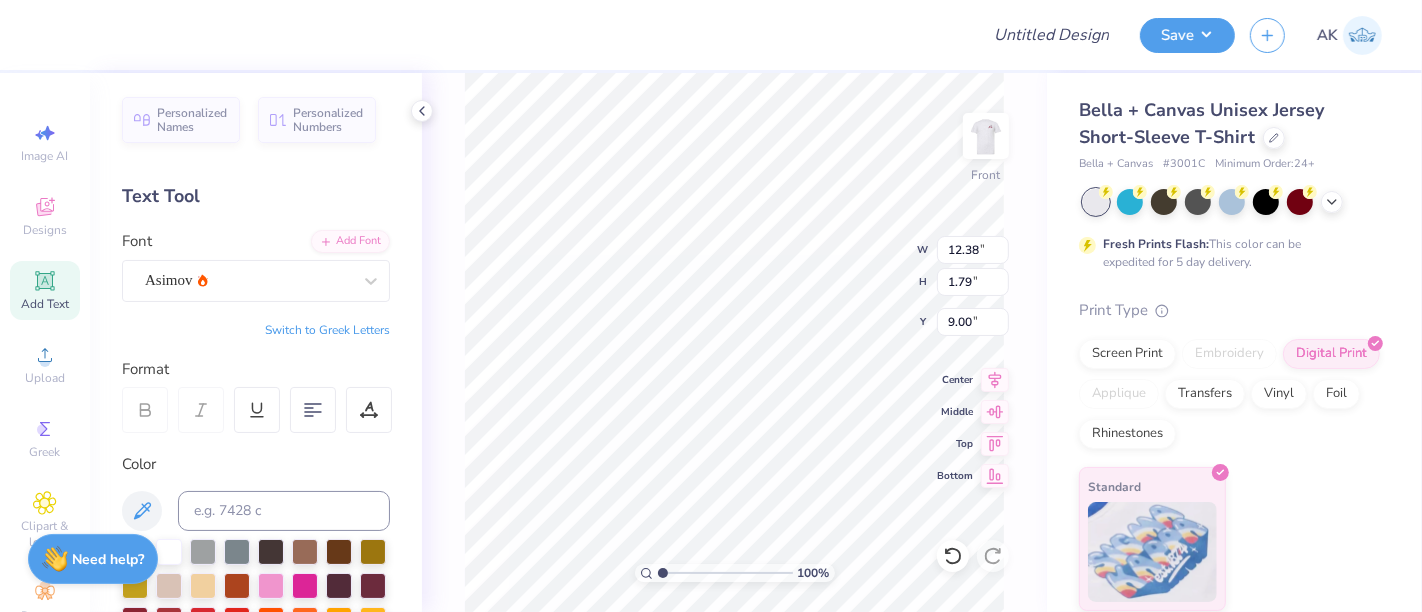 type on "9.00" 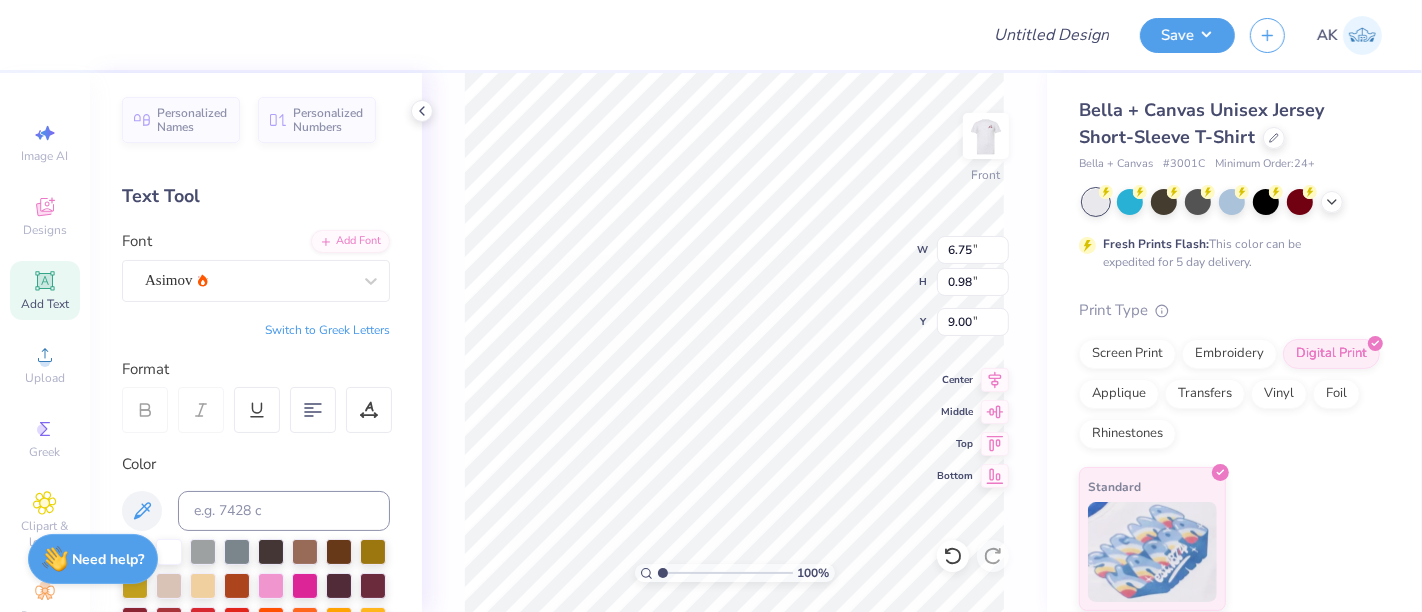 type on "6.75" 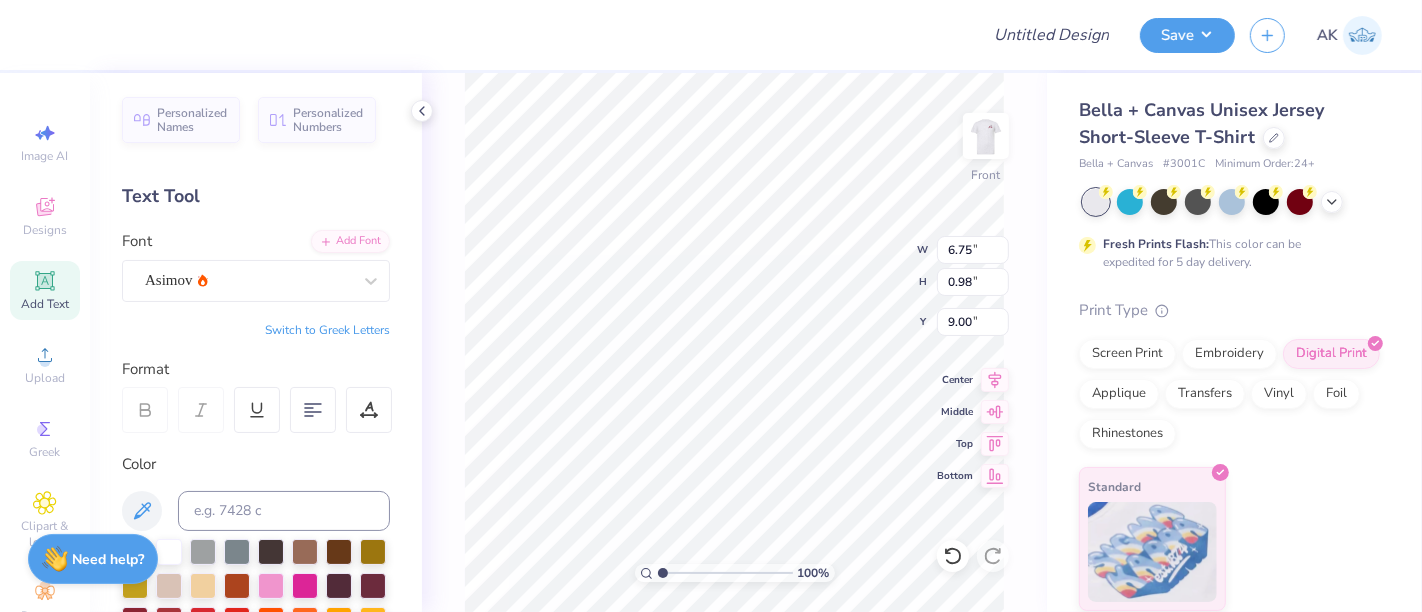 type on "3.50" 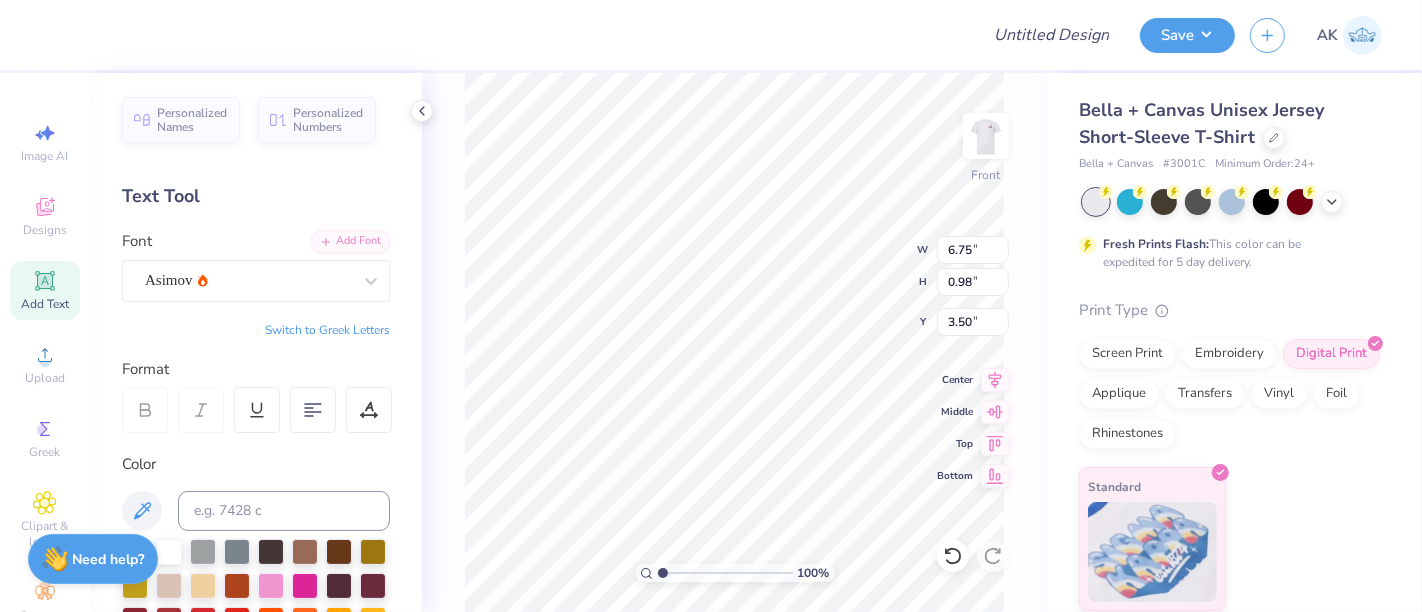 type on "9.05" 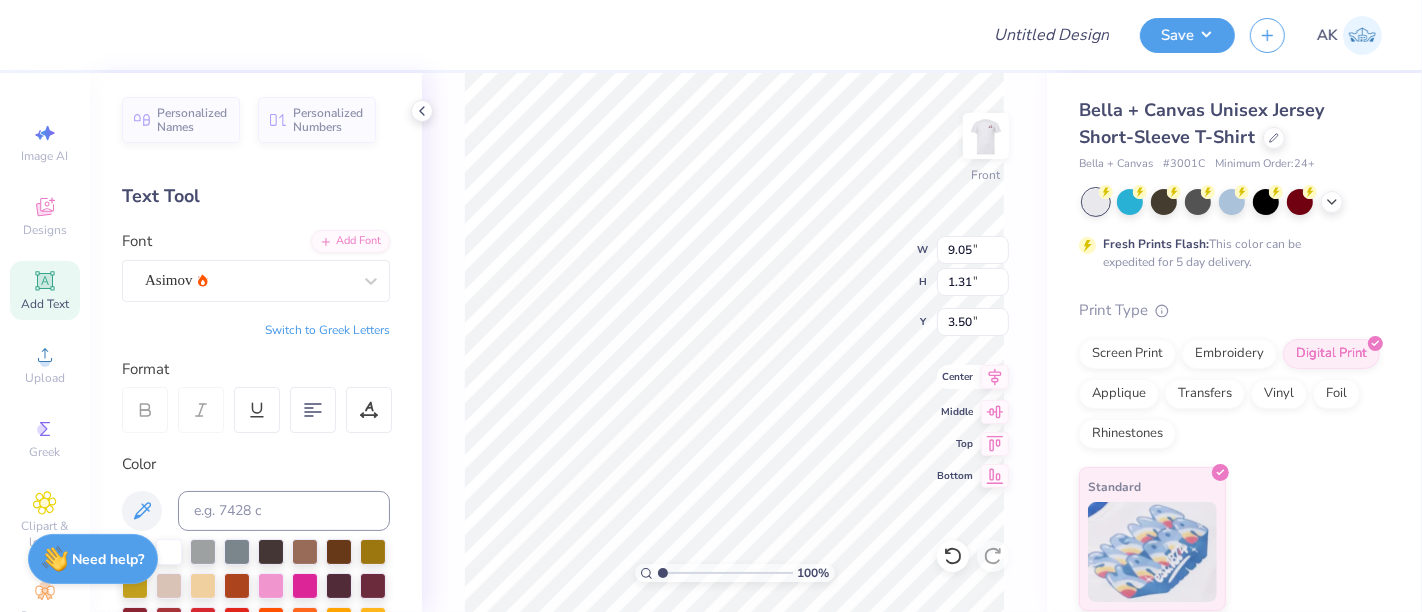click 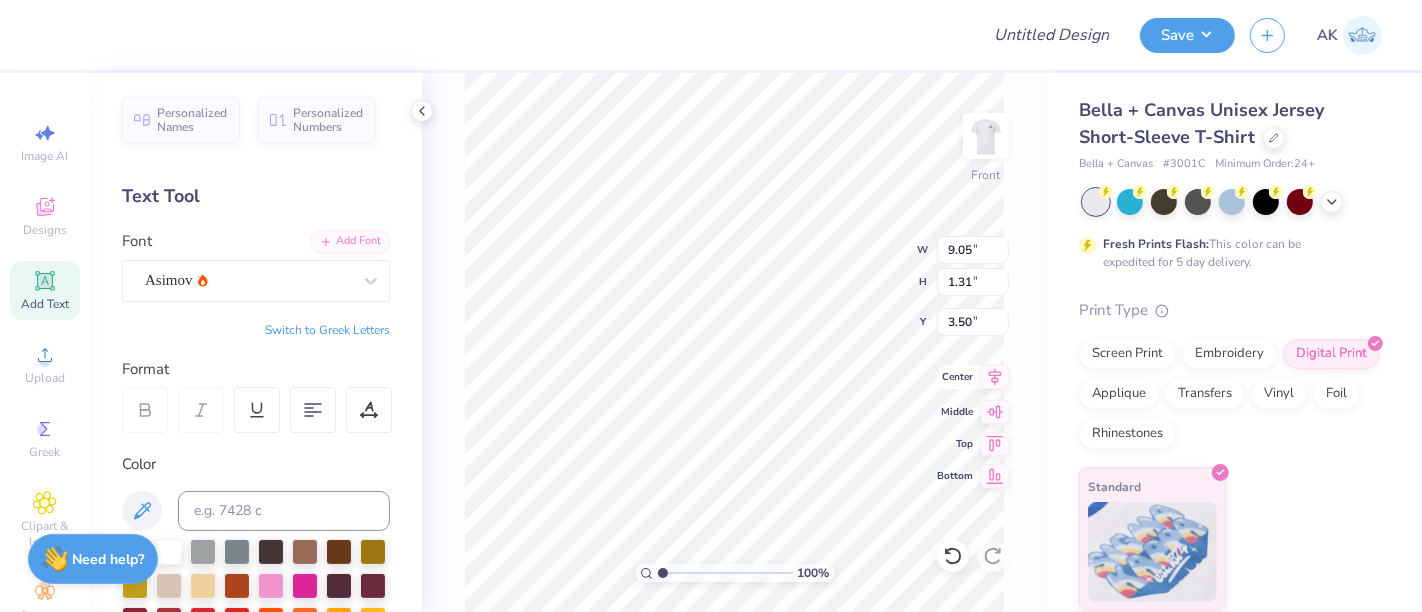 type on "3.00" 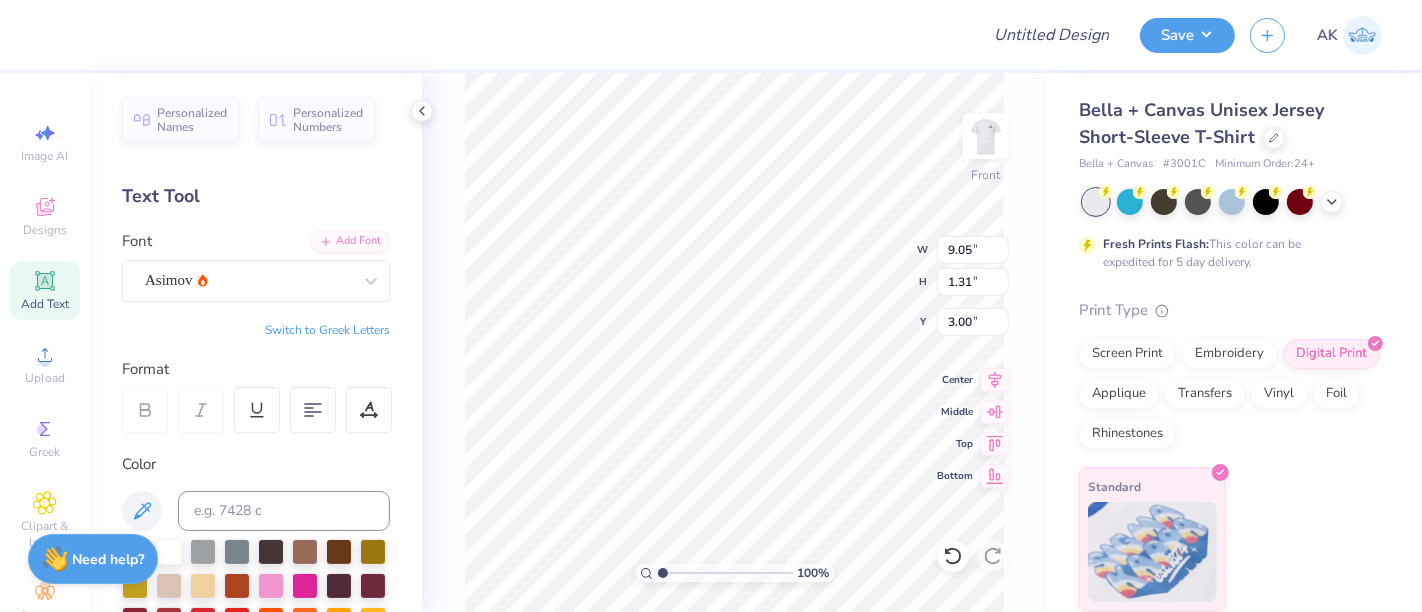 type on "4.68" 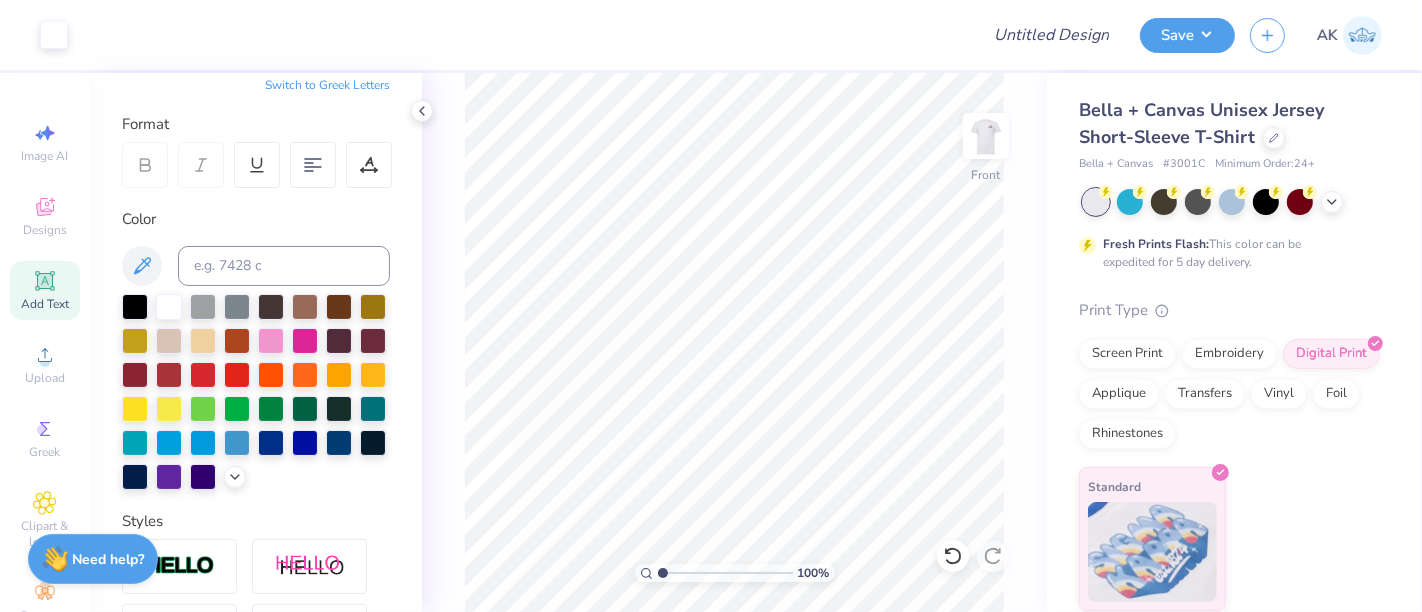 scroll, scrollTop: 246, scrollLeft: 0, axis: vertical 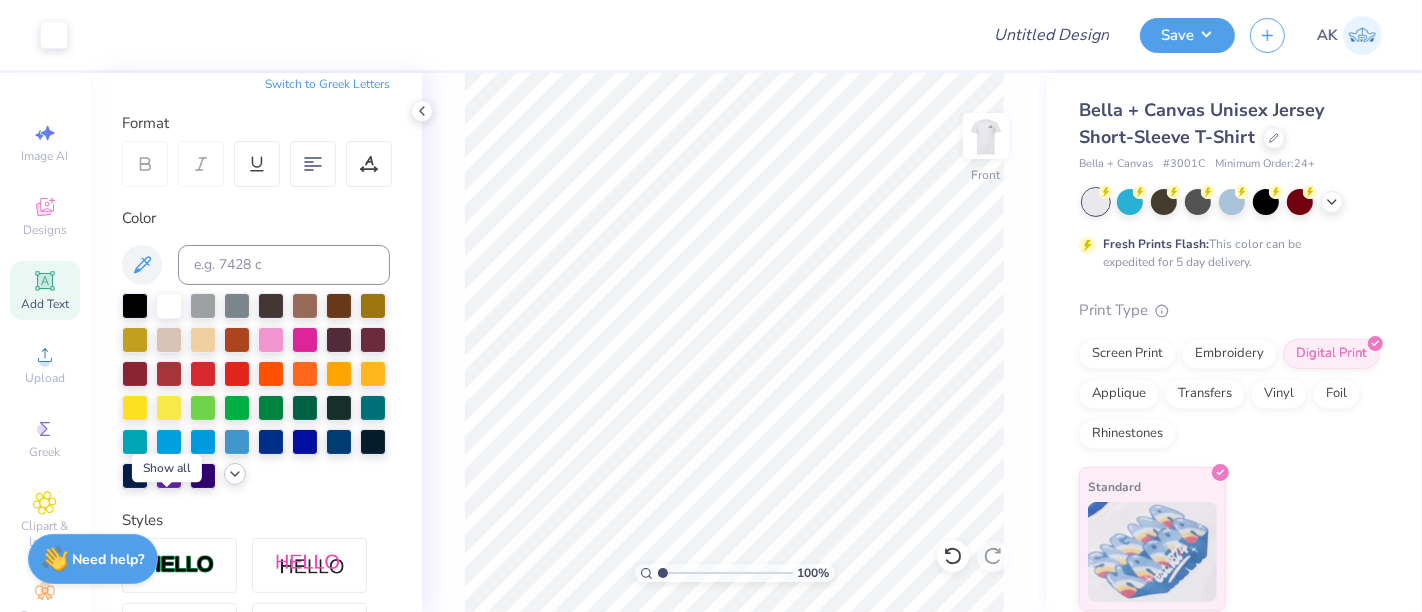 click 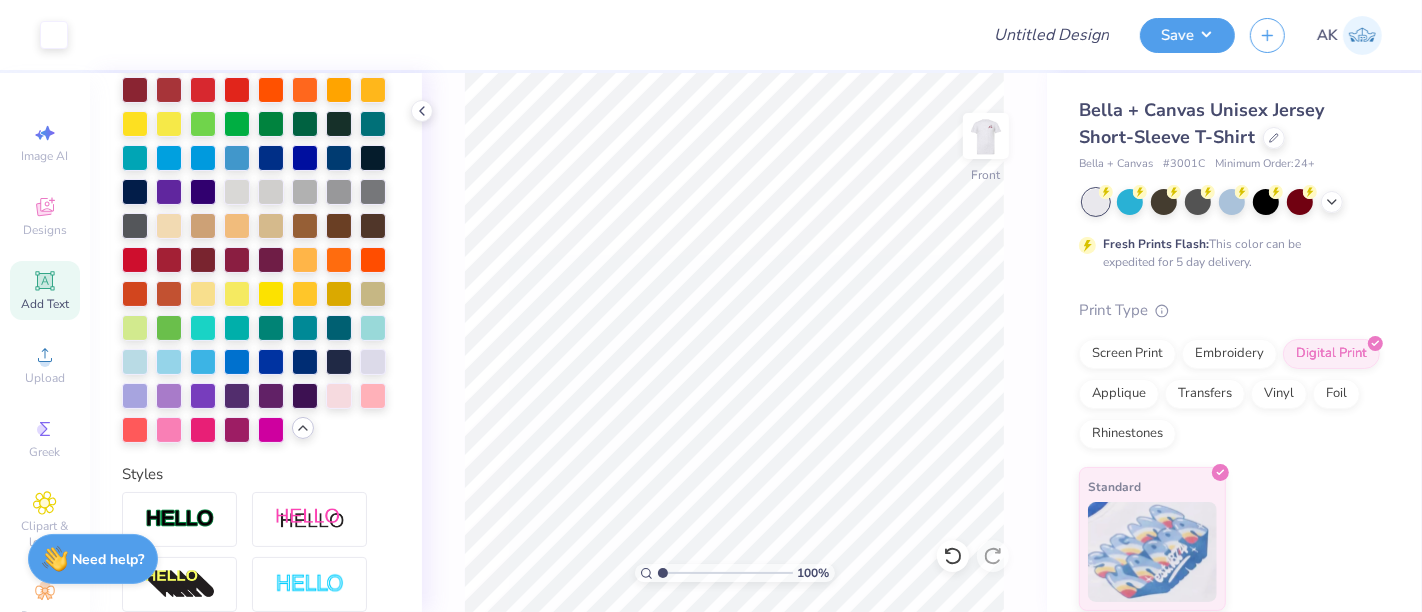 scroll, scrollTop: 531, scrollLeft: 0, axis: vertical 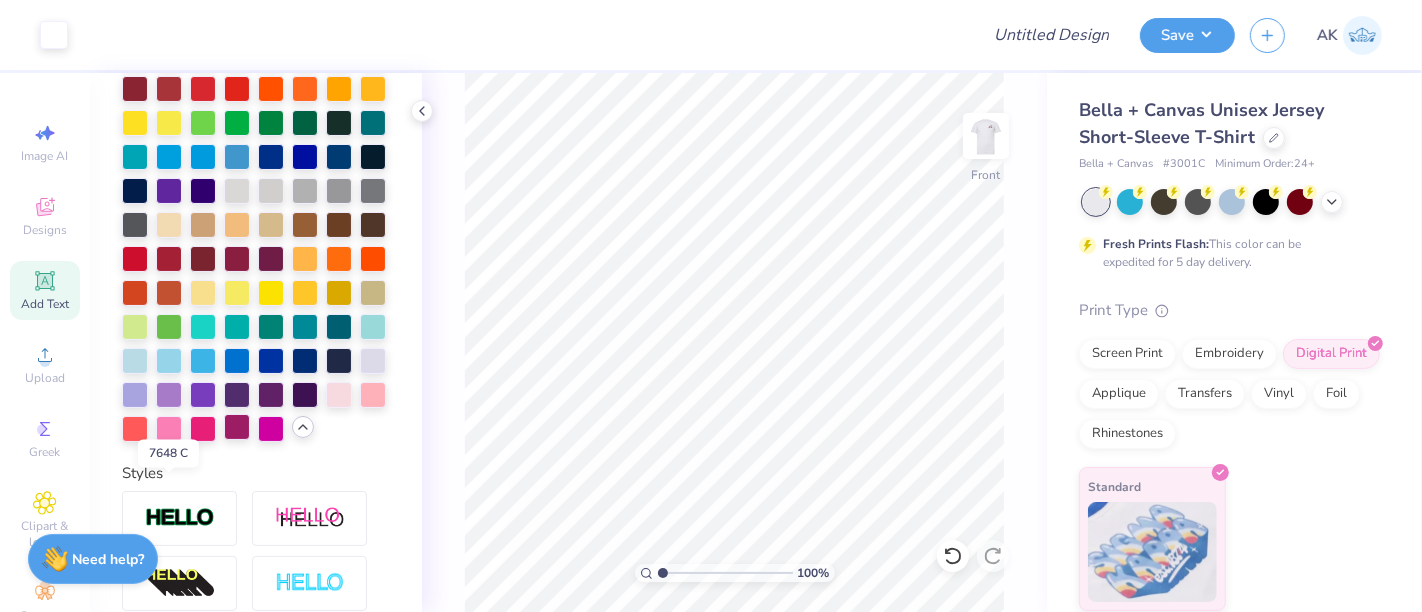 click at bounding box center [237, 427] 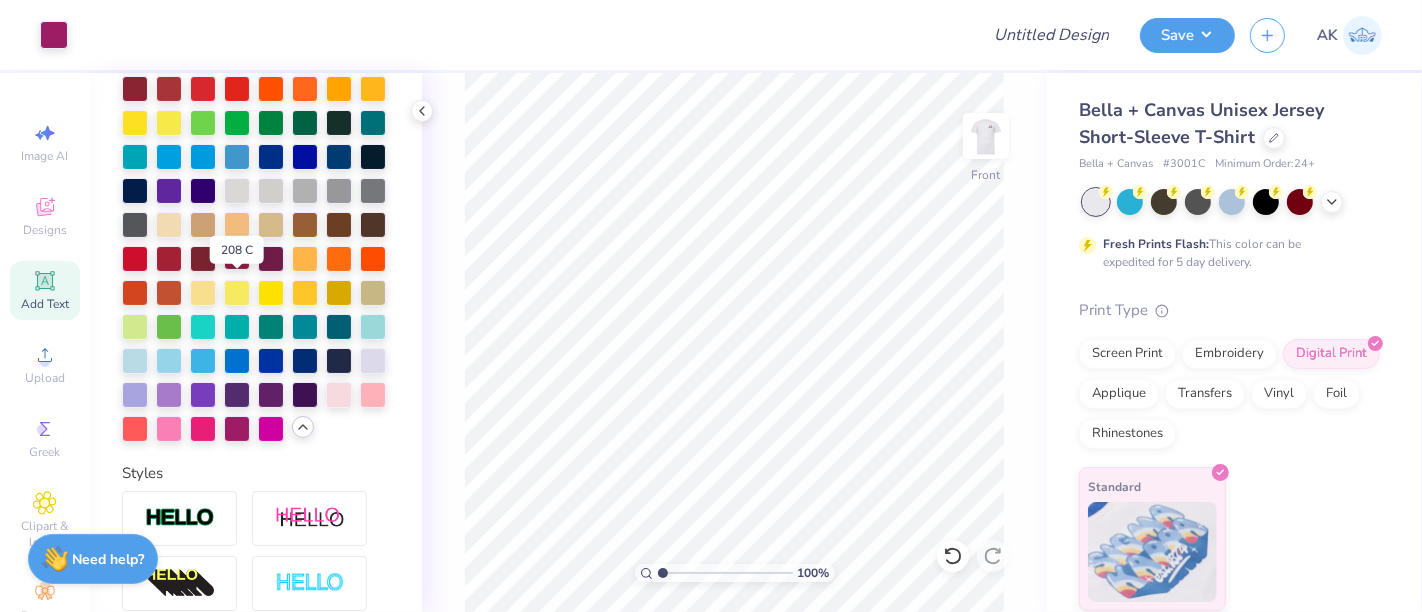 click at bounding box center (237, 257) 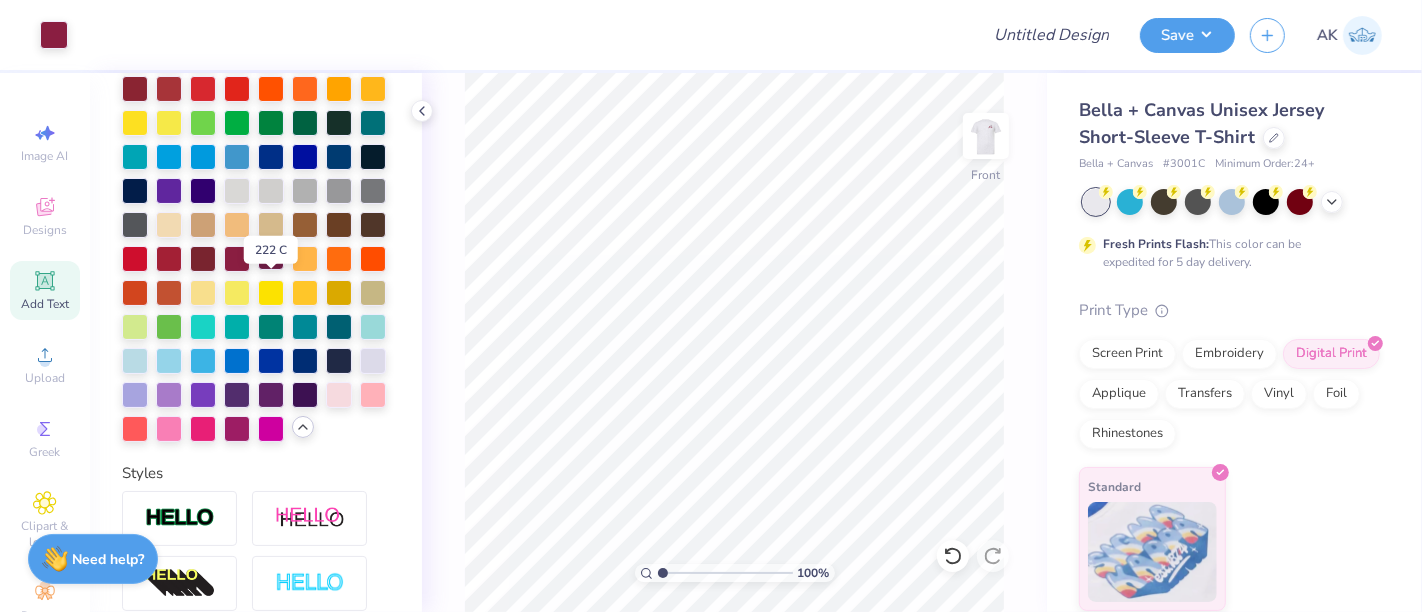click at bounding box center [271, 257] 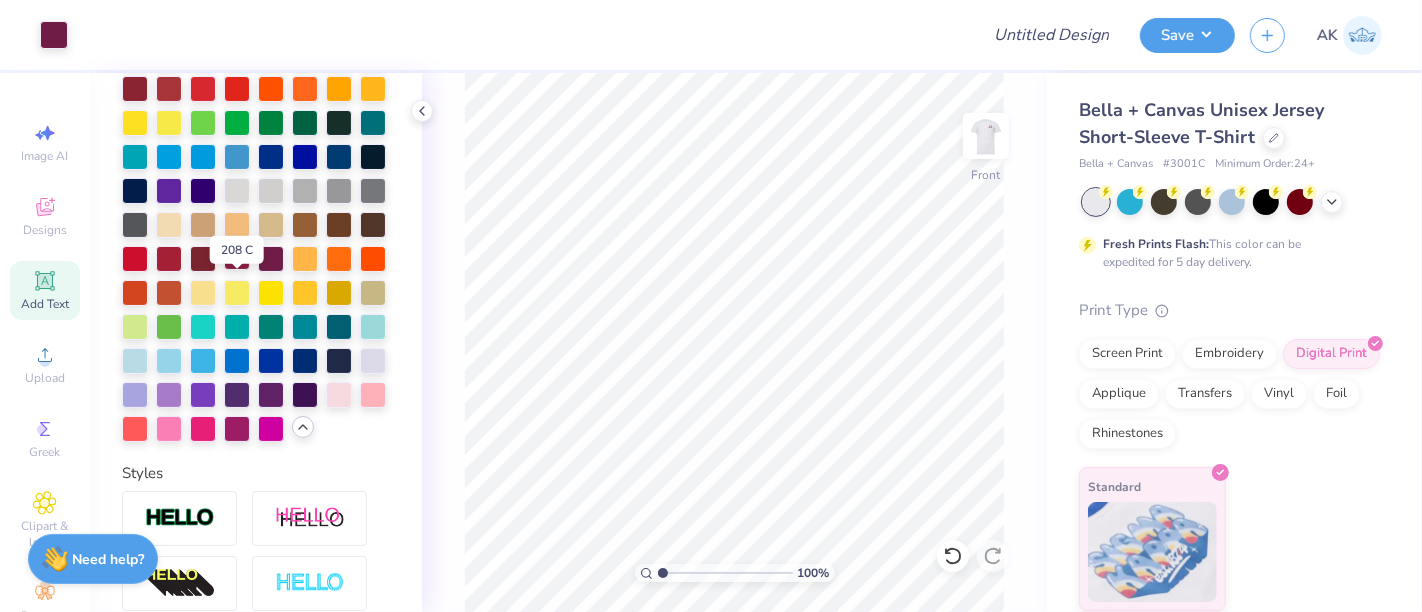 click at bounding box center (237, 257) 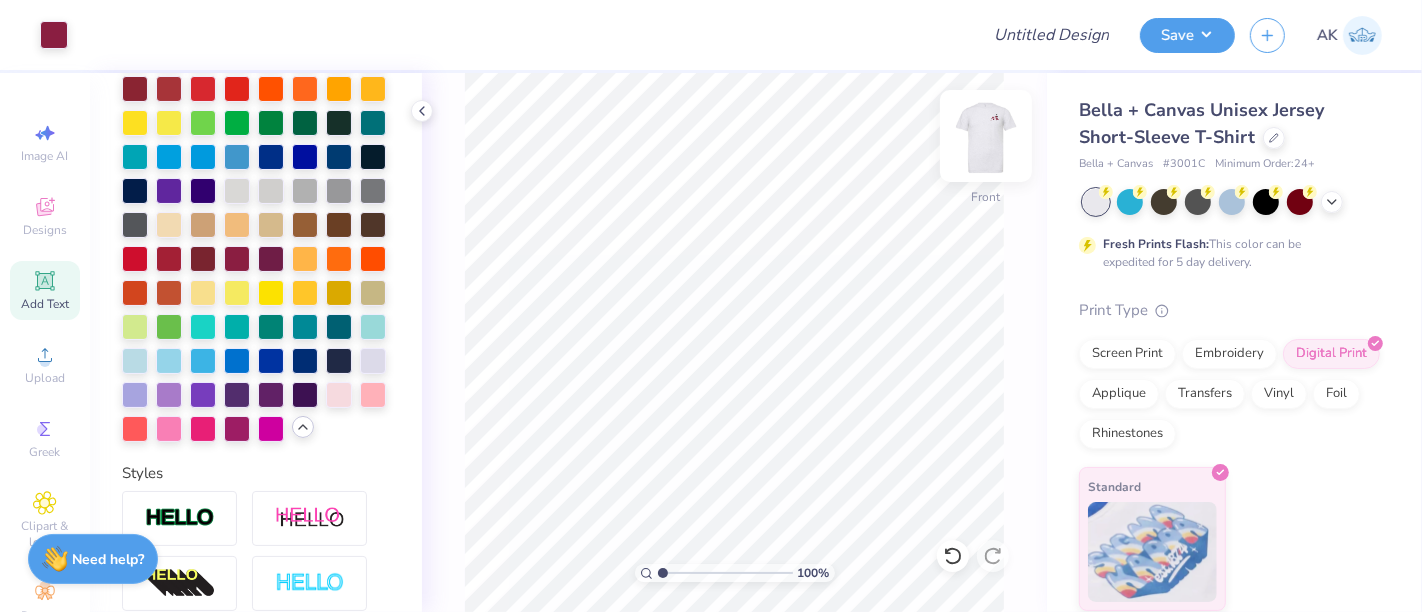 click at bounding box center (986, 136) 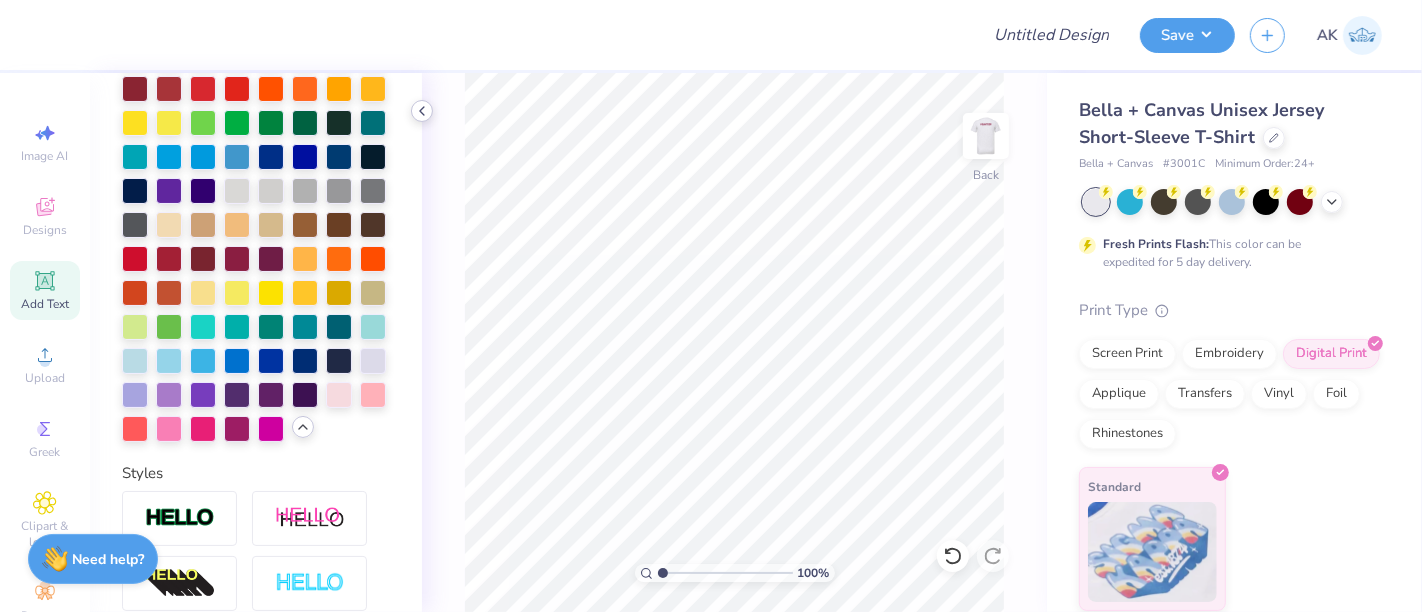 click 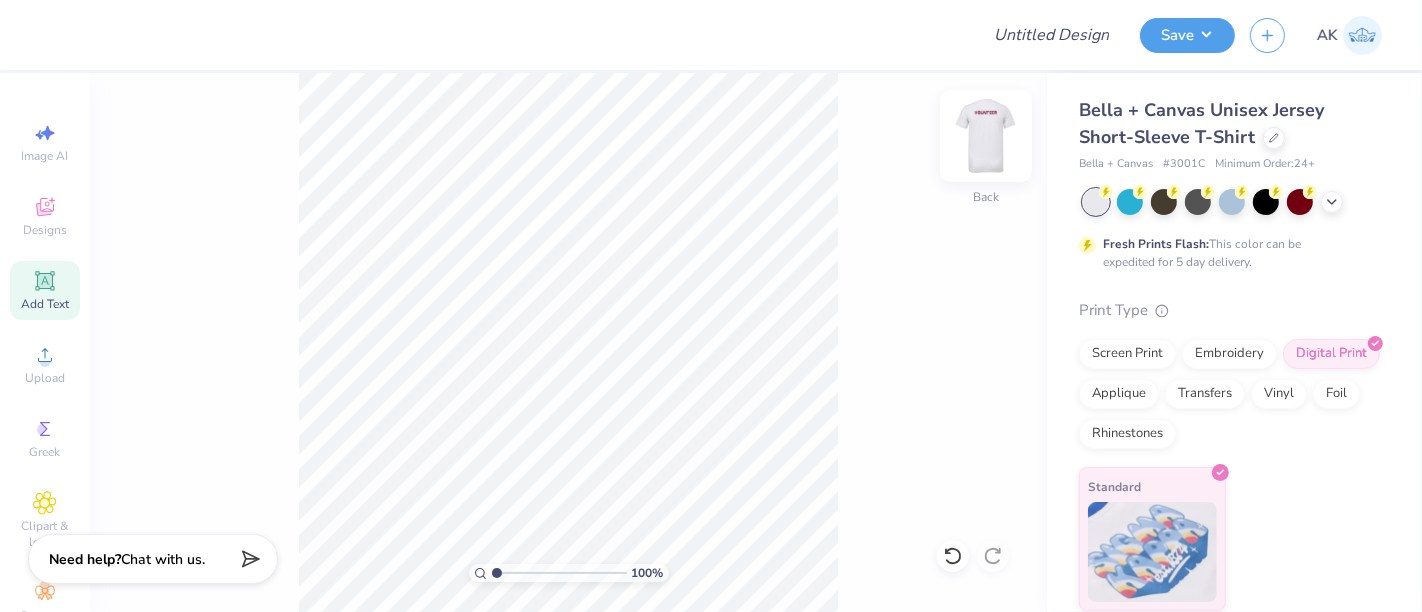 click at bounding box center (986, 136) 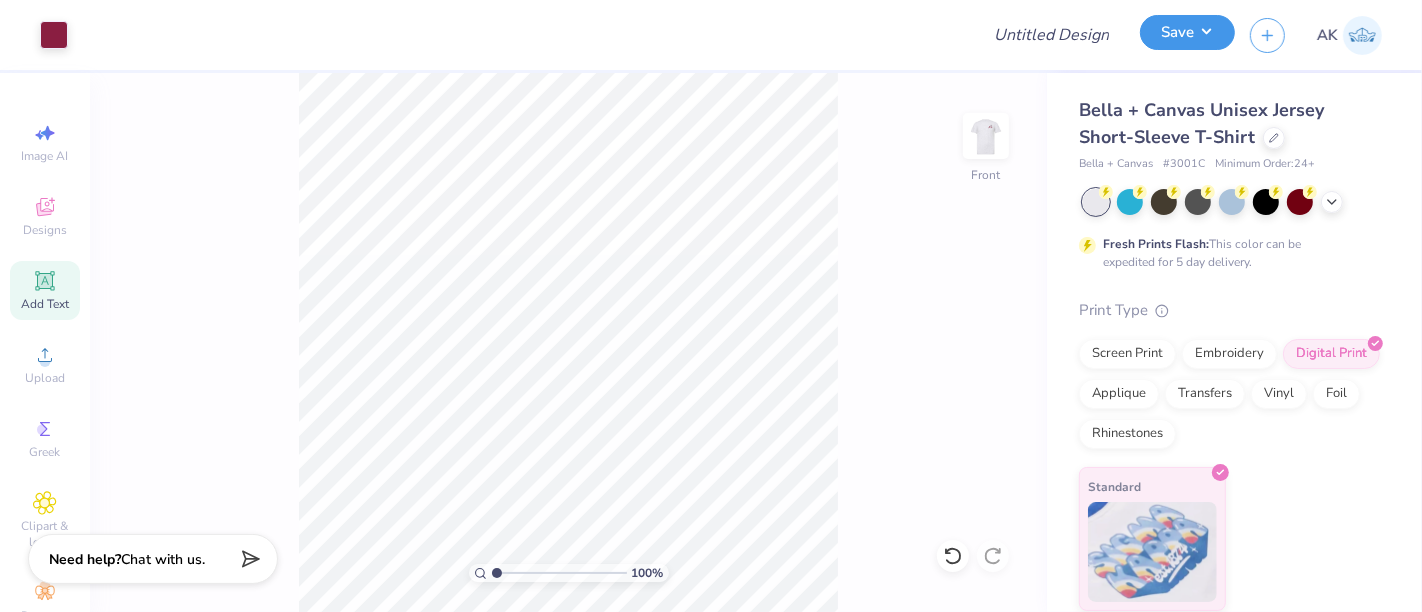 click on "Save" at bounding box center (1187, 32) 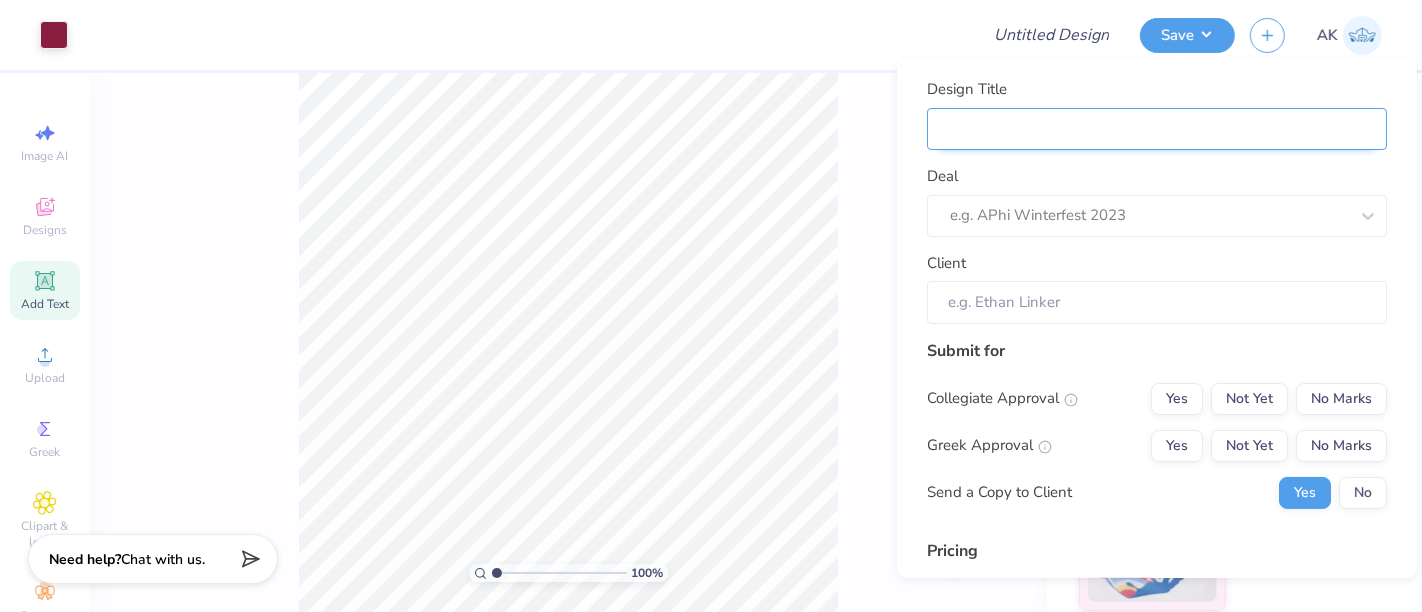 click on "Design Title" at bounding box center [1157, 128] 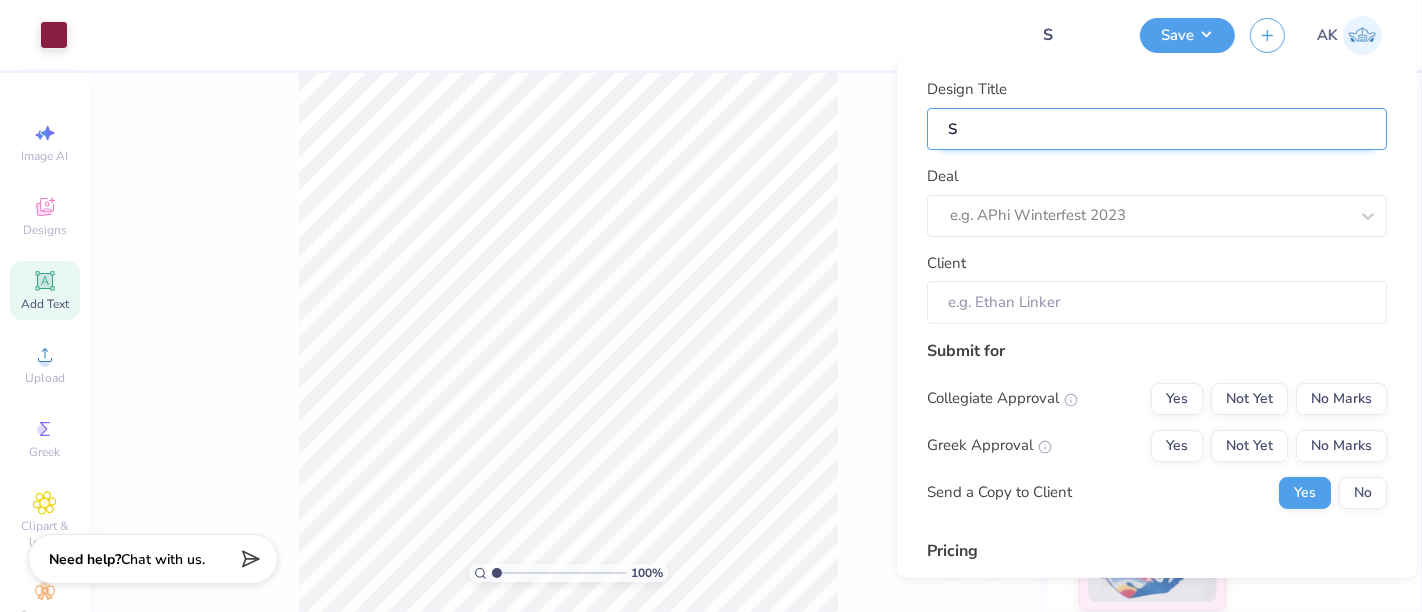 type on "Sh" 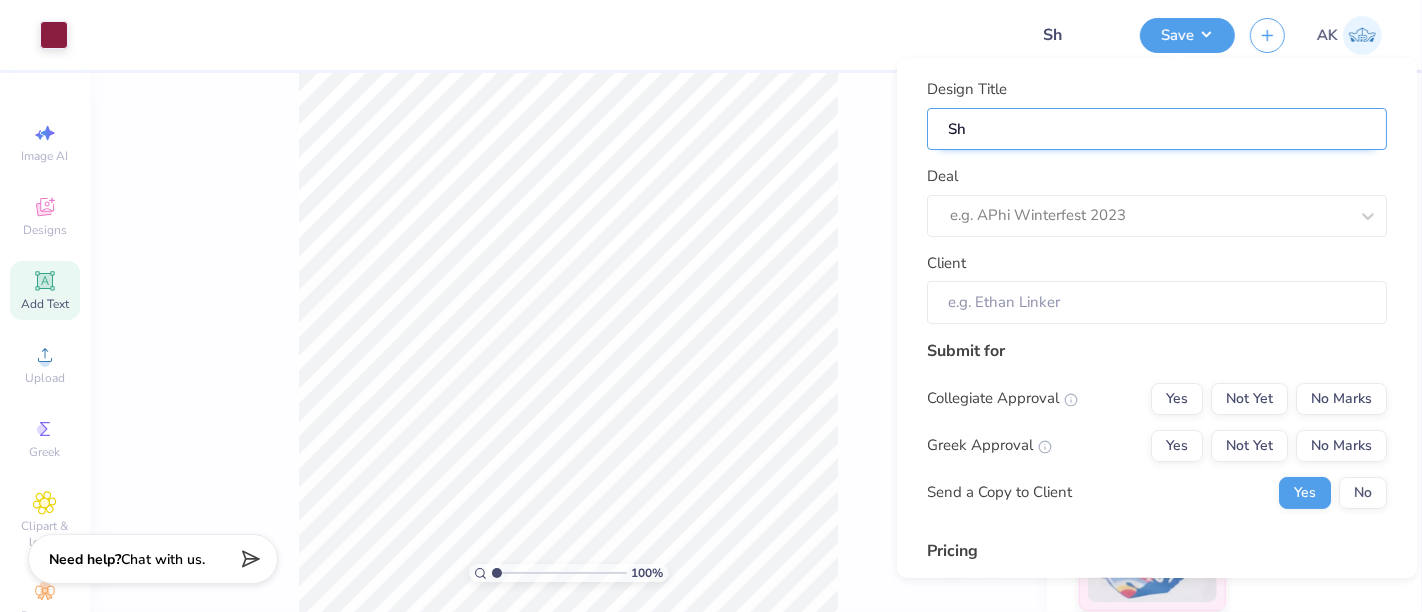 type on "Shi" 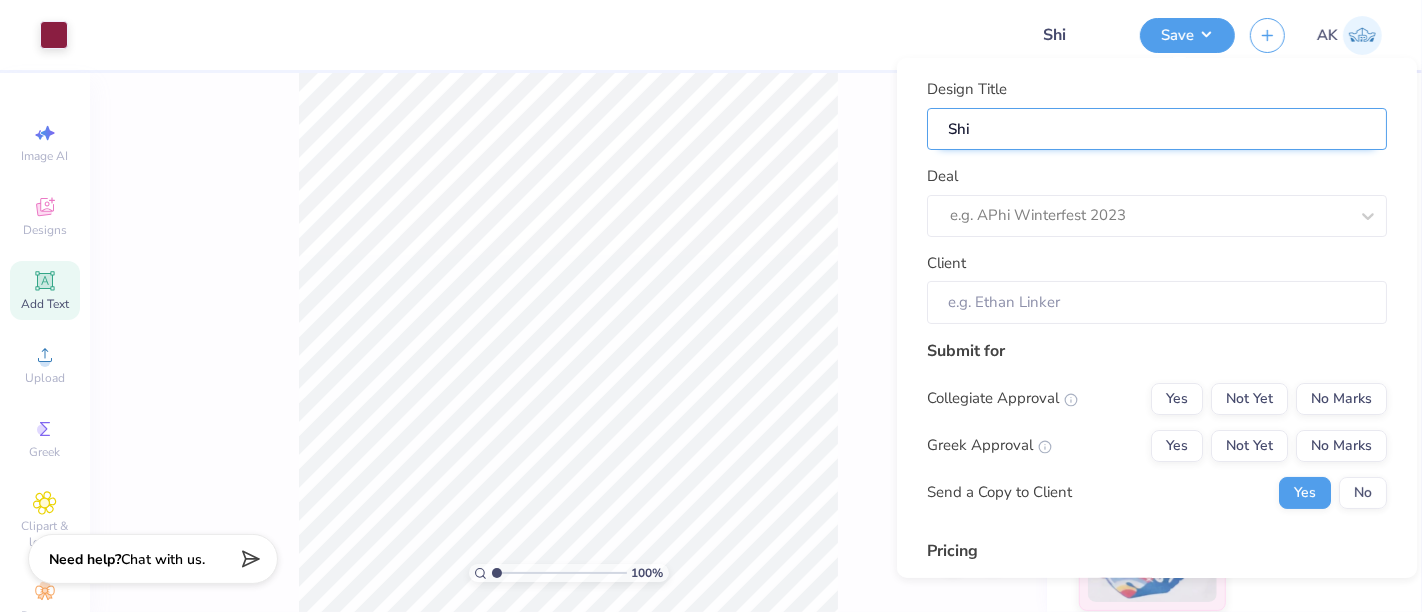 type on "Shir" 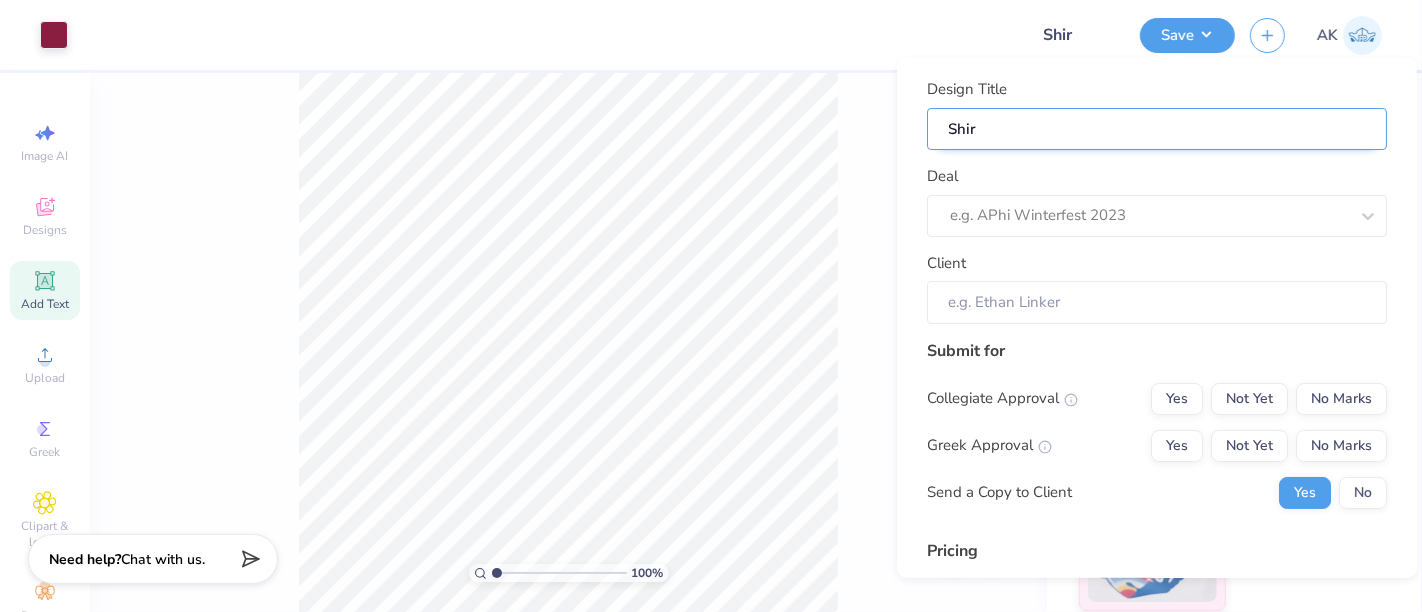 type on "Shirt" 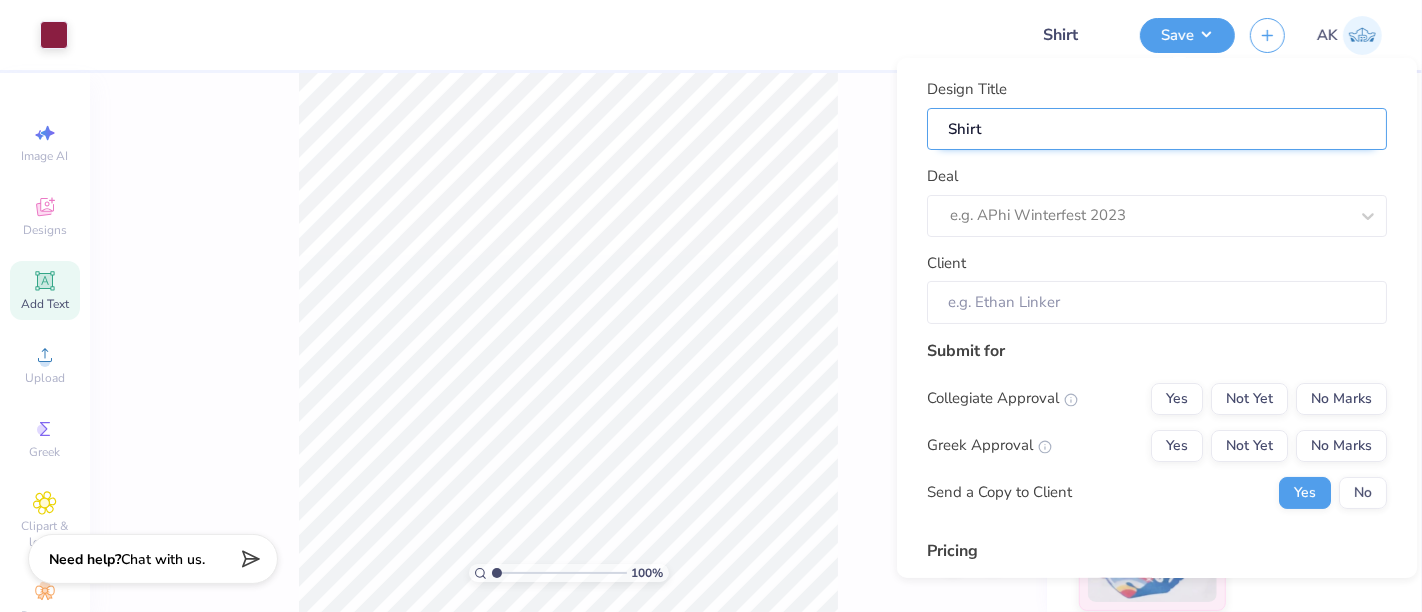 type on "Shirts" 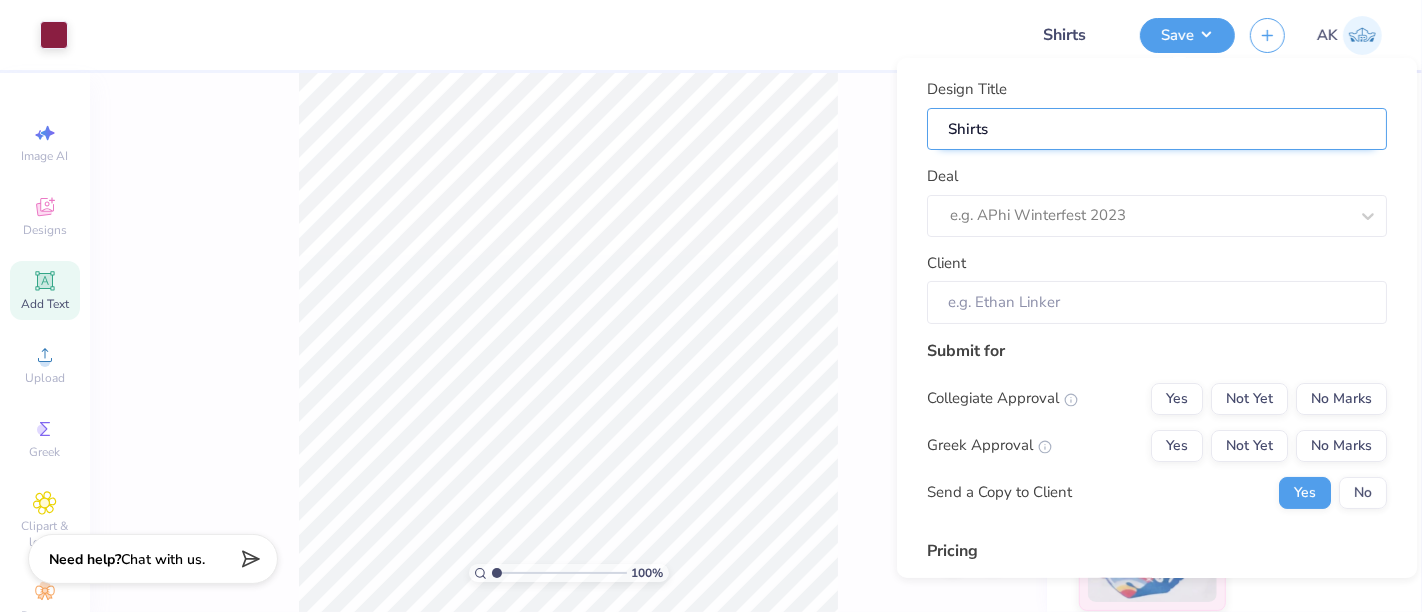 type on "Shirts" 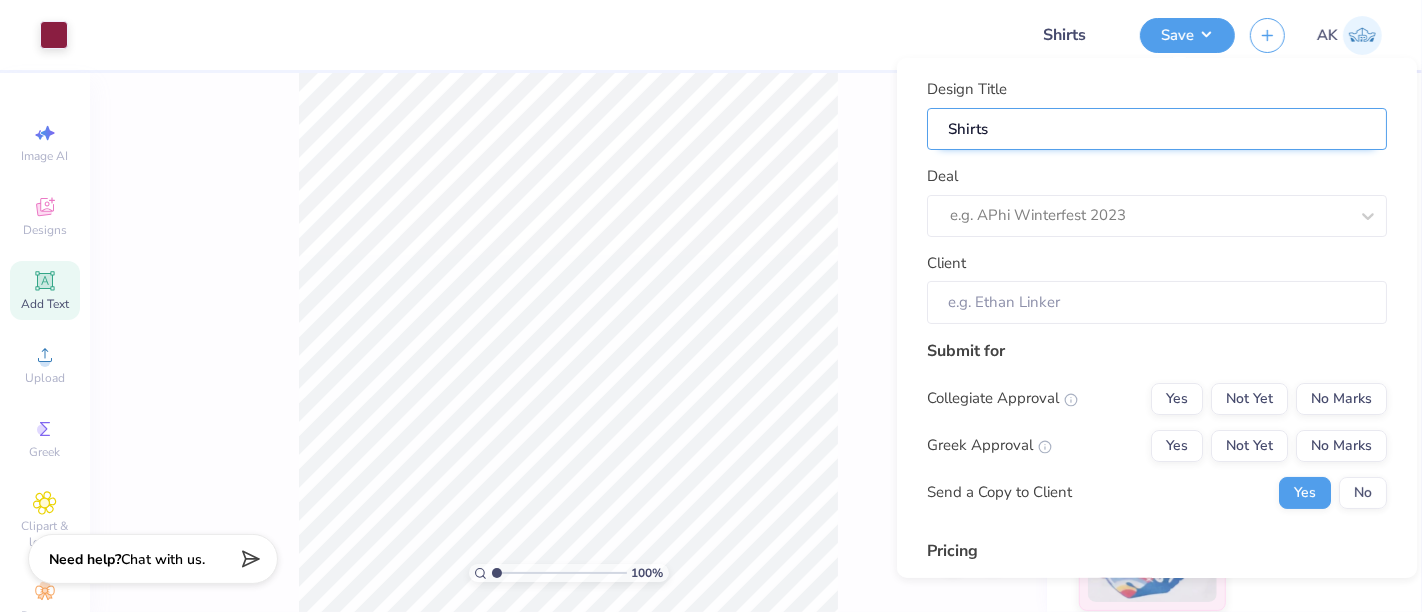 type on "Shirts f" 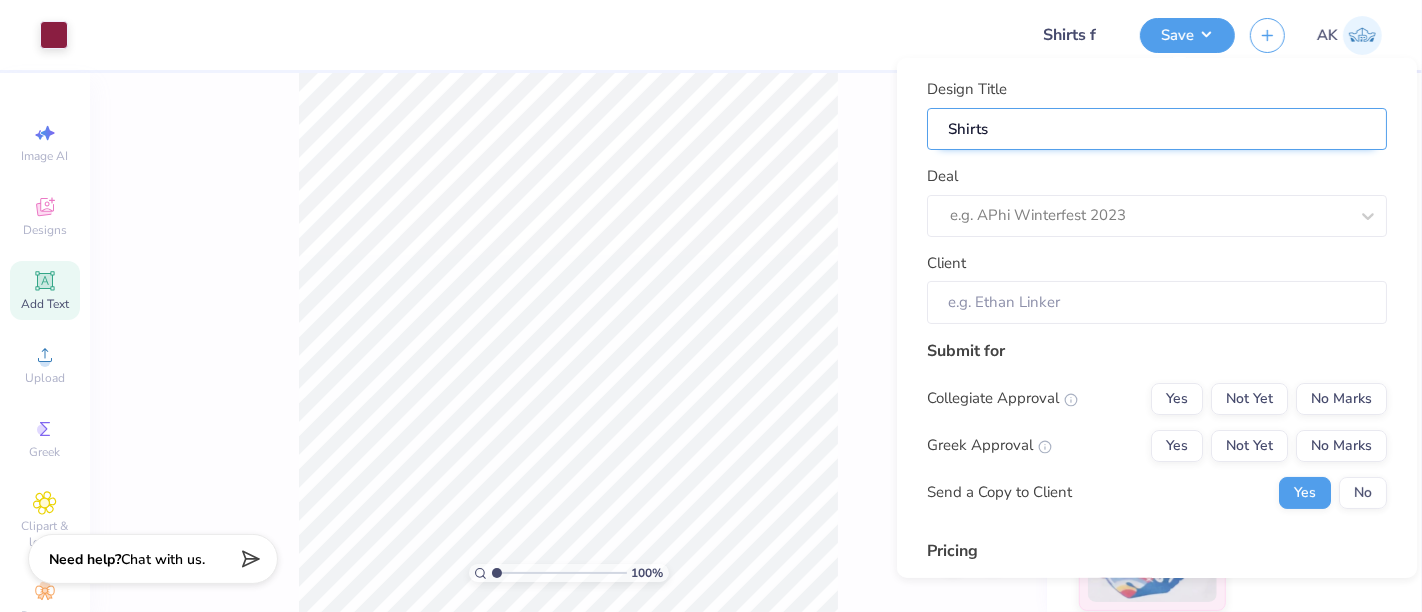 type on "Shirts f" 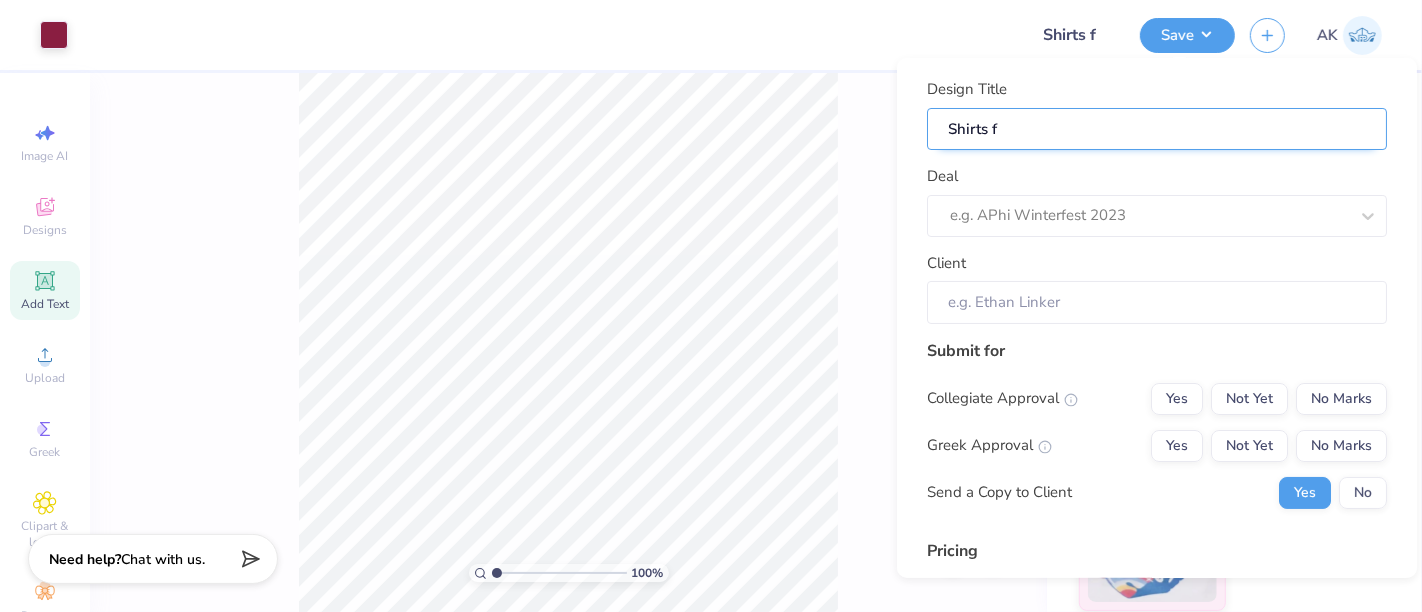 type on "Shirts fo" 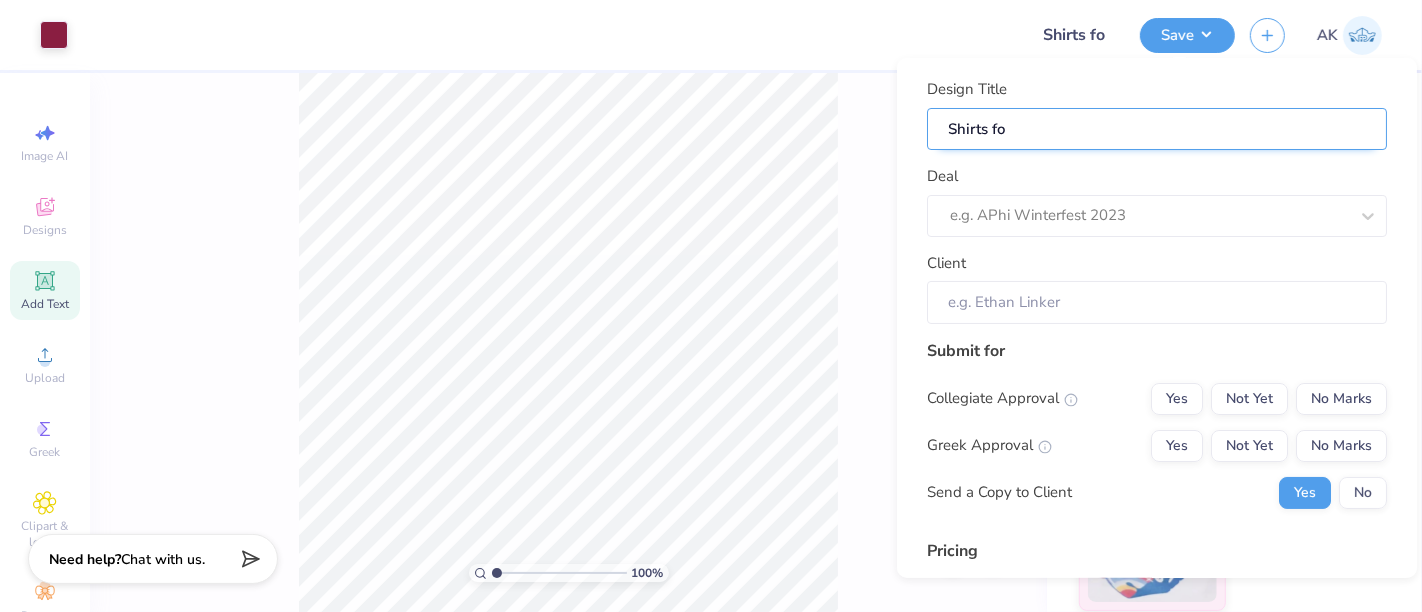 type on "Shirts for" 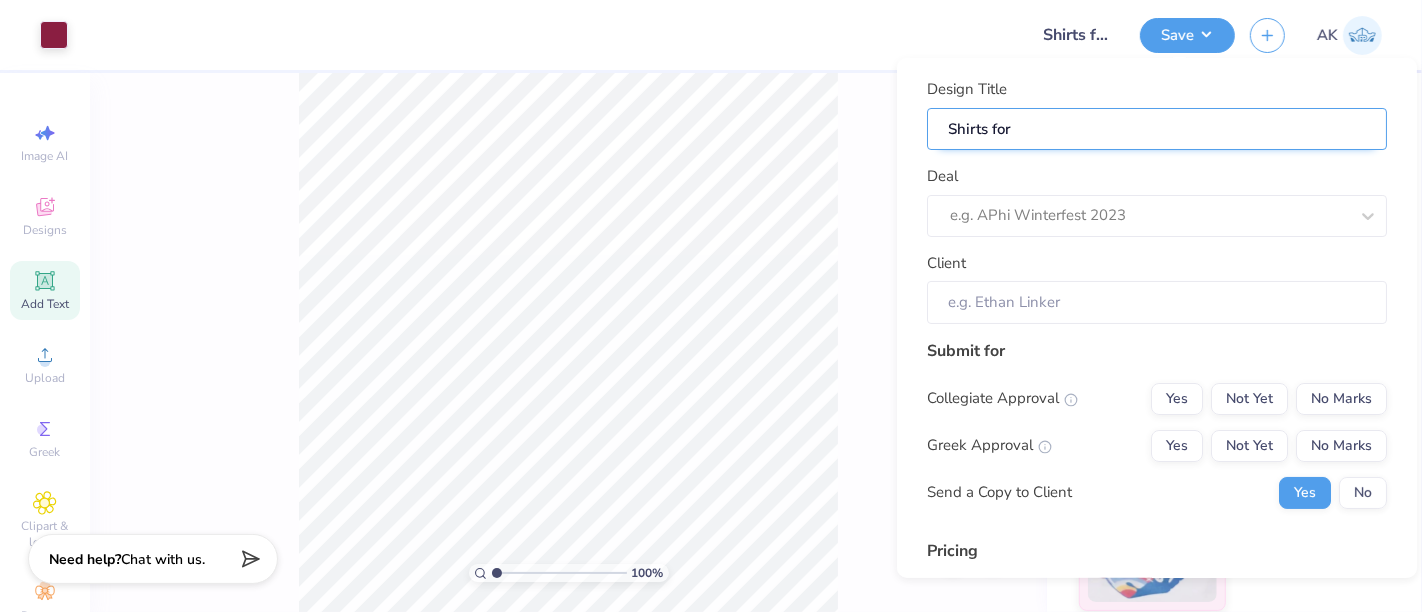 type on "Shirts for" 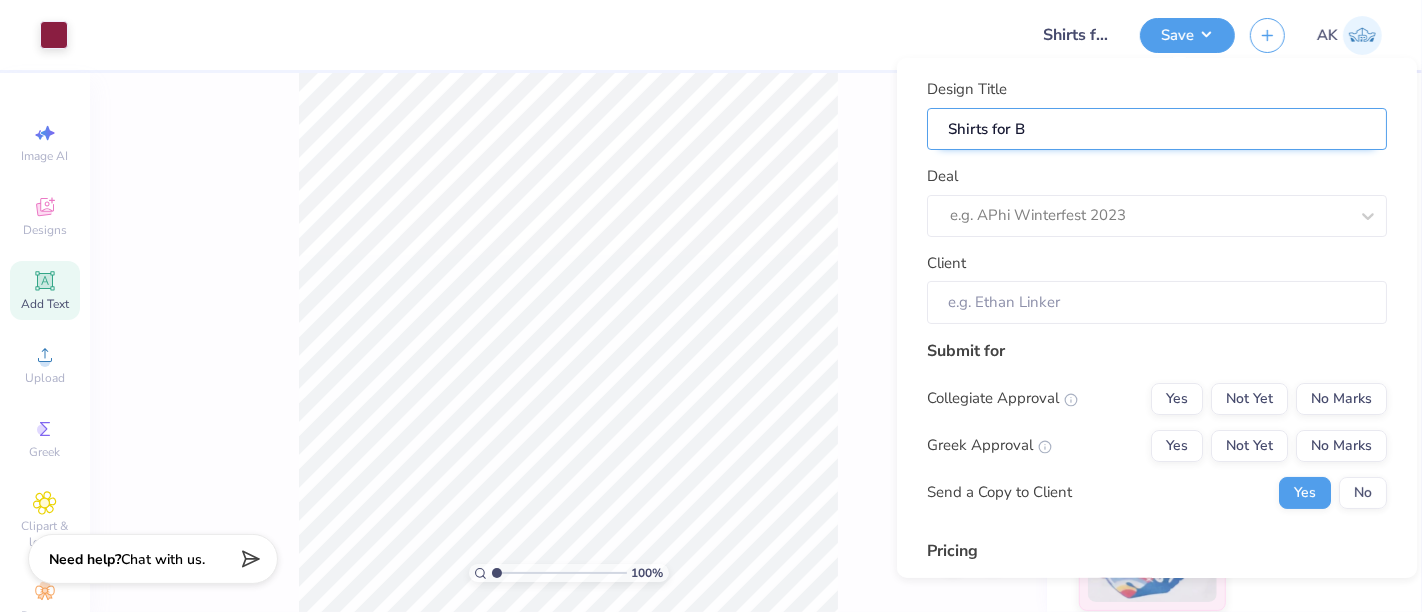 type on "Shirts for [NAME]" 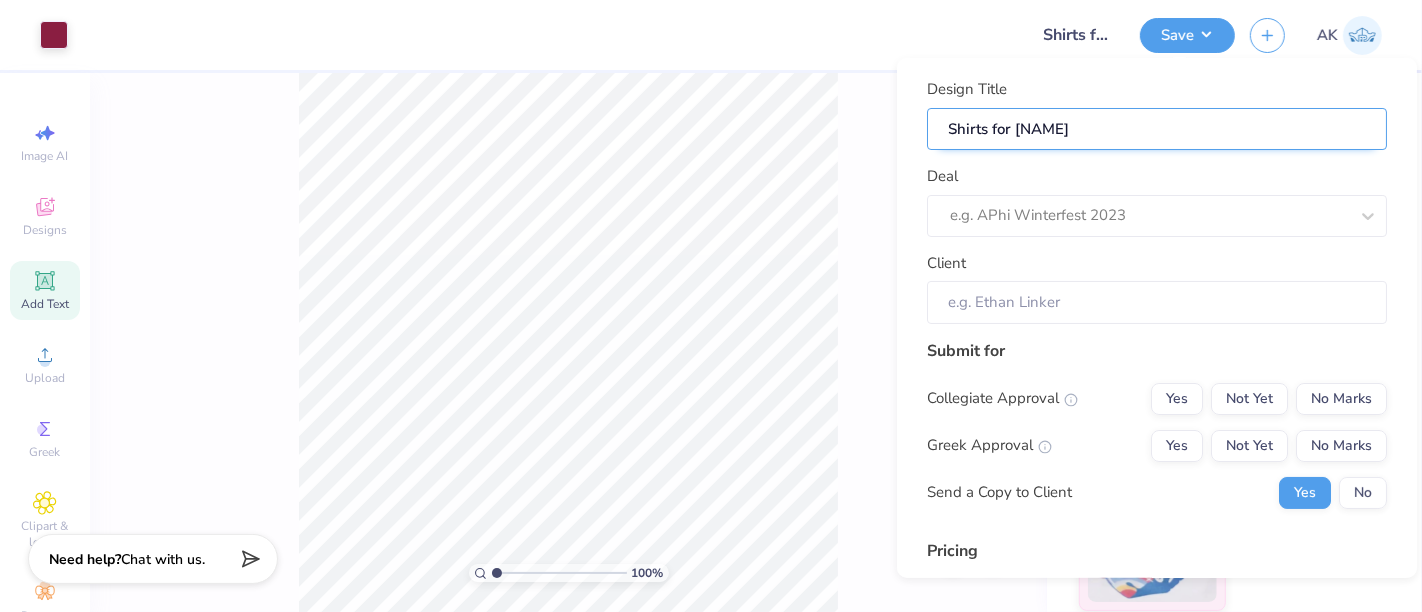 type on "Shirts for [FIRST]" 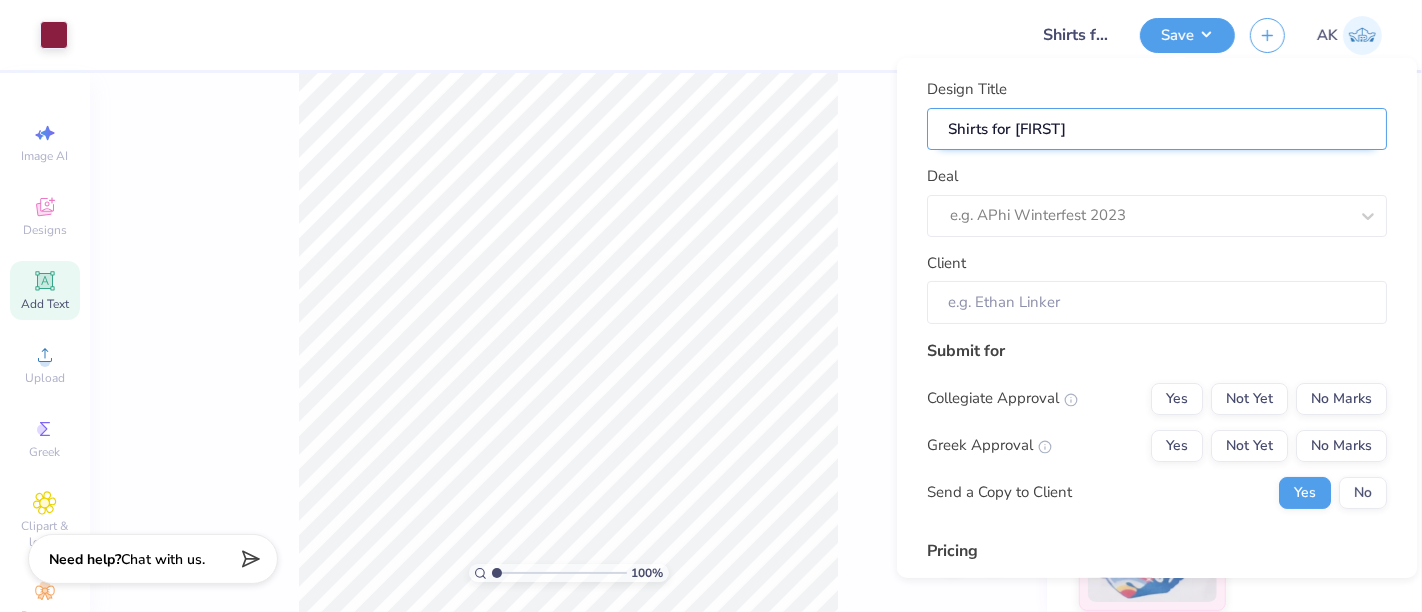 type on "Shirts for [NAME]" 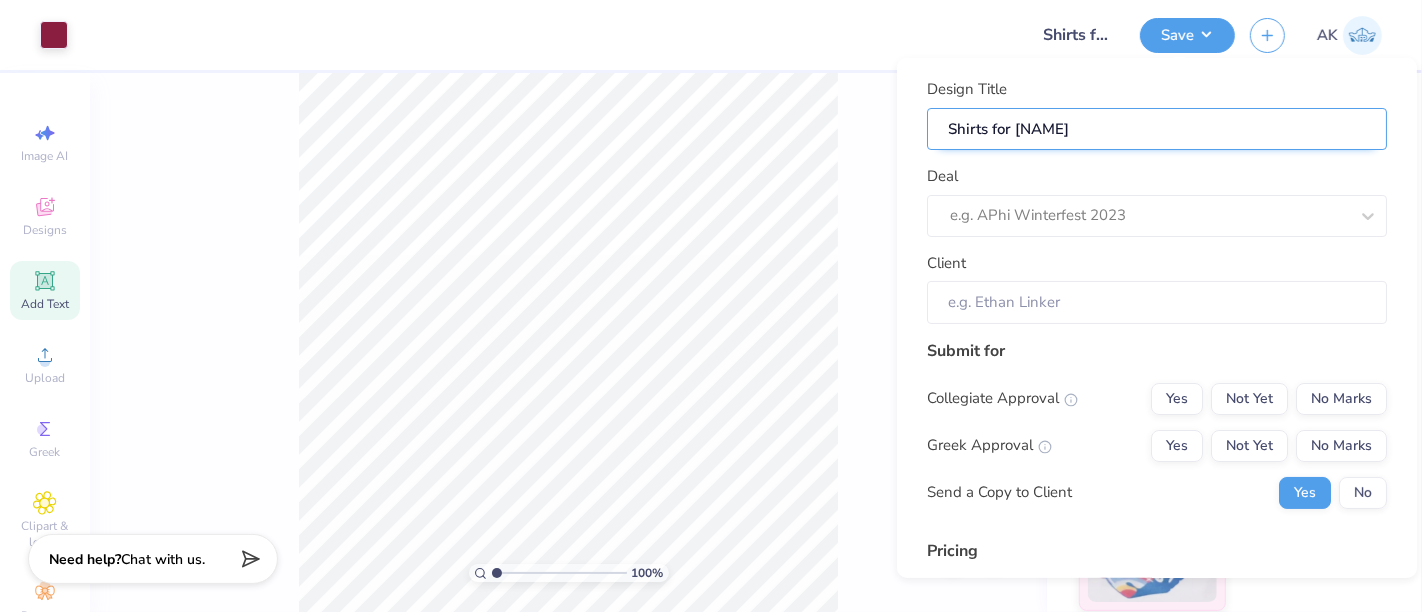 type on "Shirts for [FIRST]" 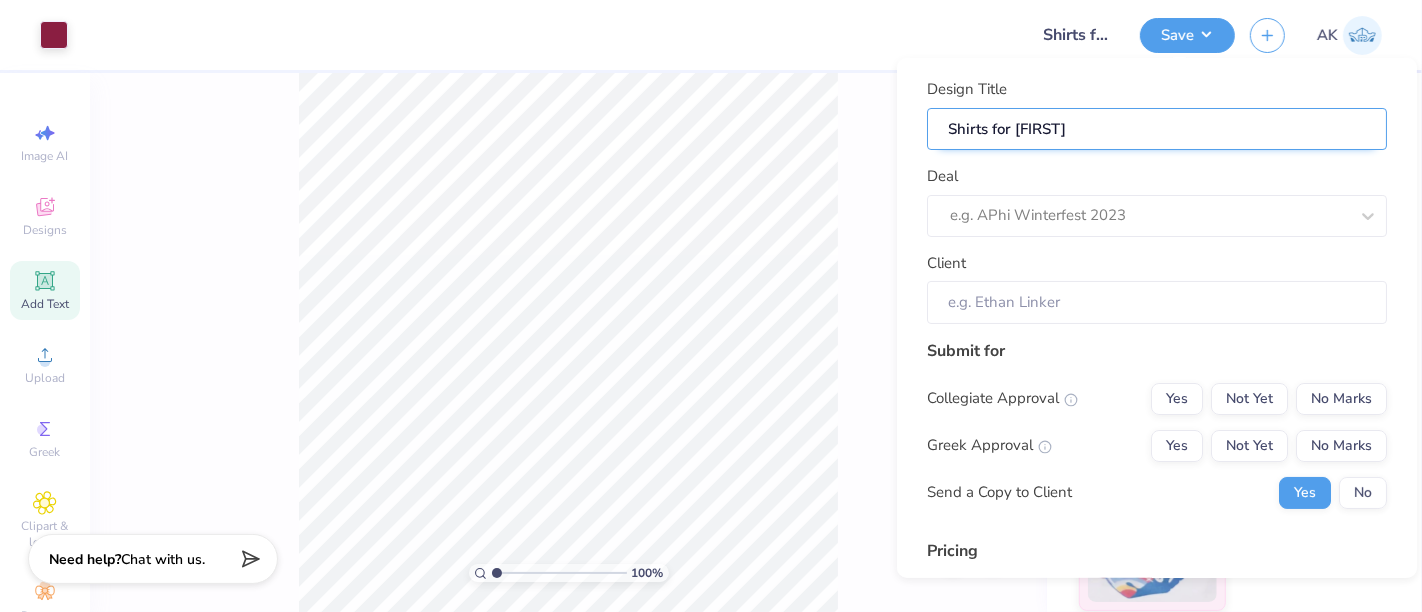type on "Shirts for [NAME]" 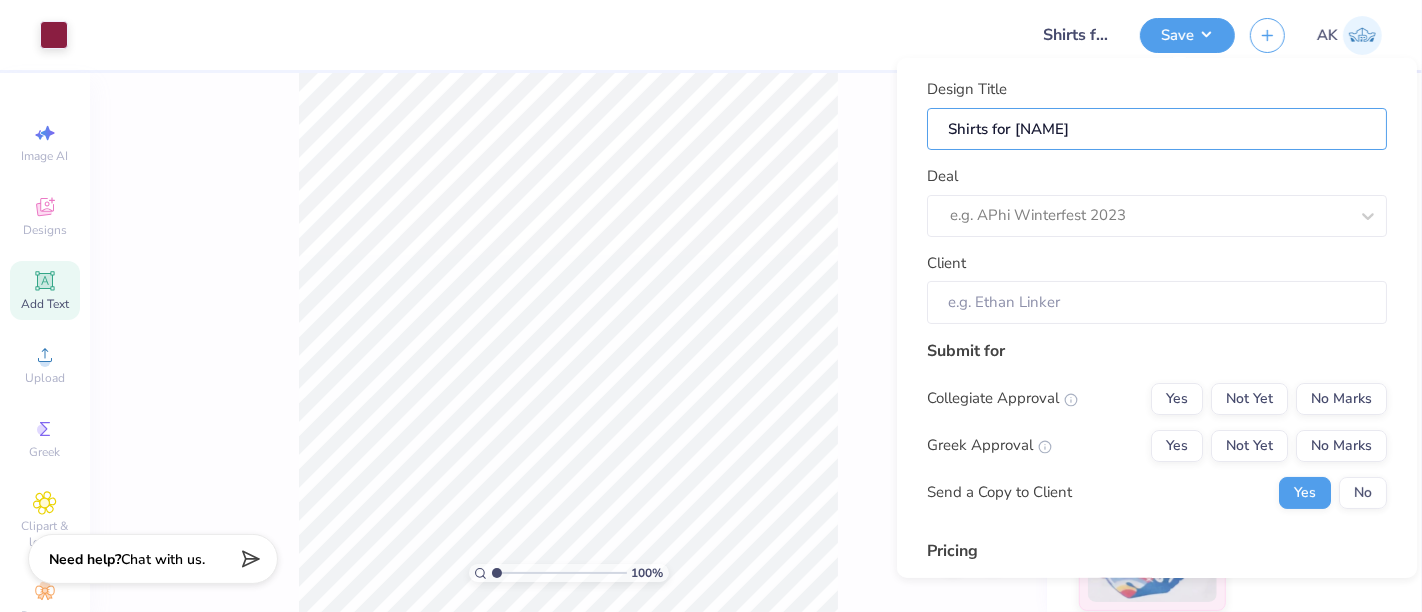 type on "Shirts for [NAME]" 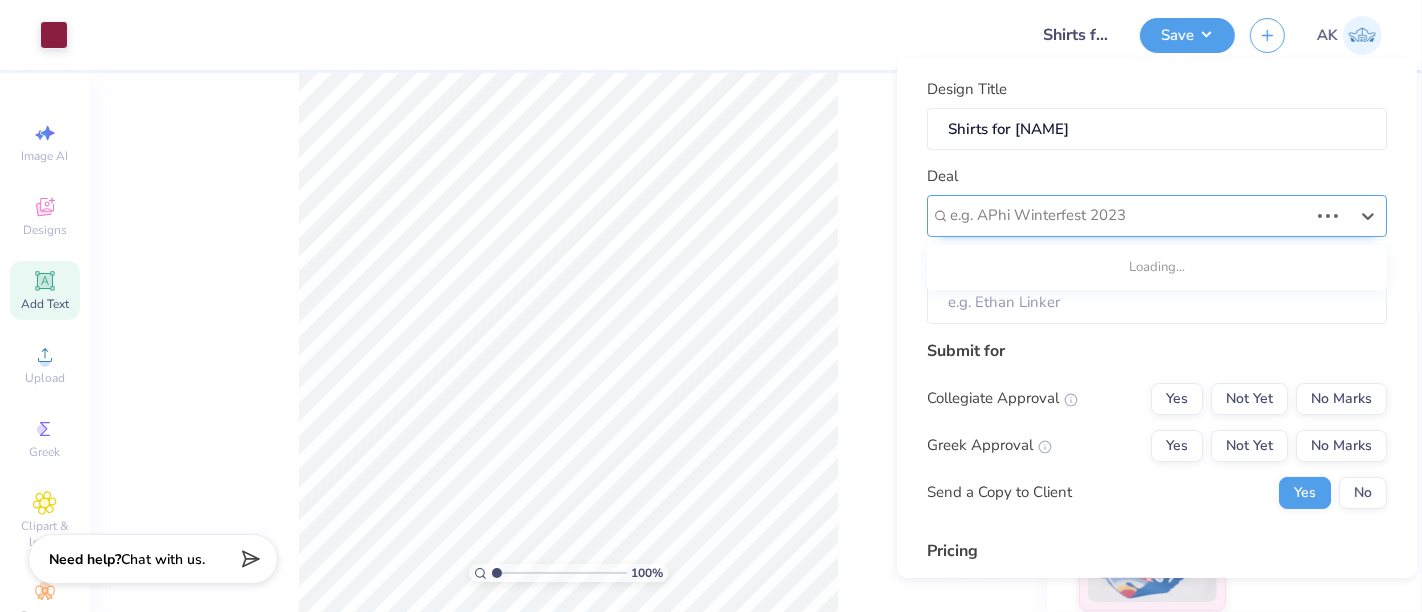 click at bounding box center [1129, 215] 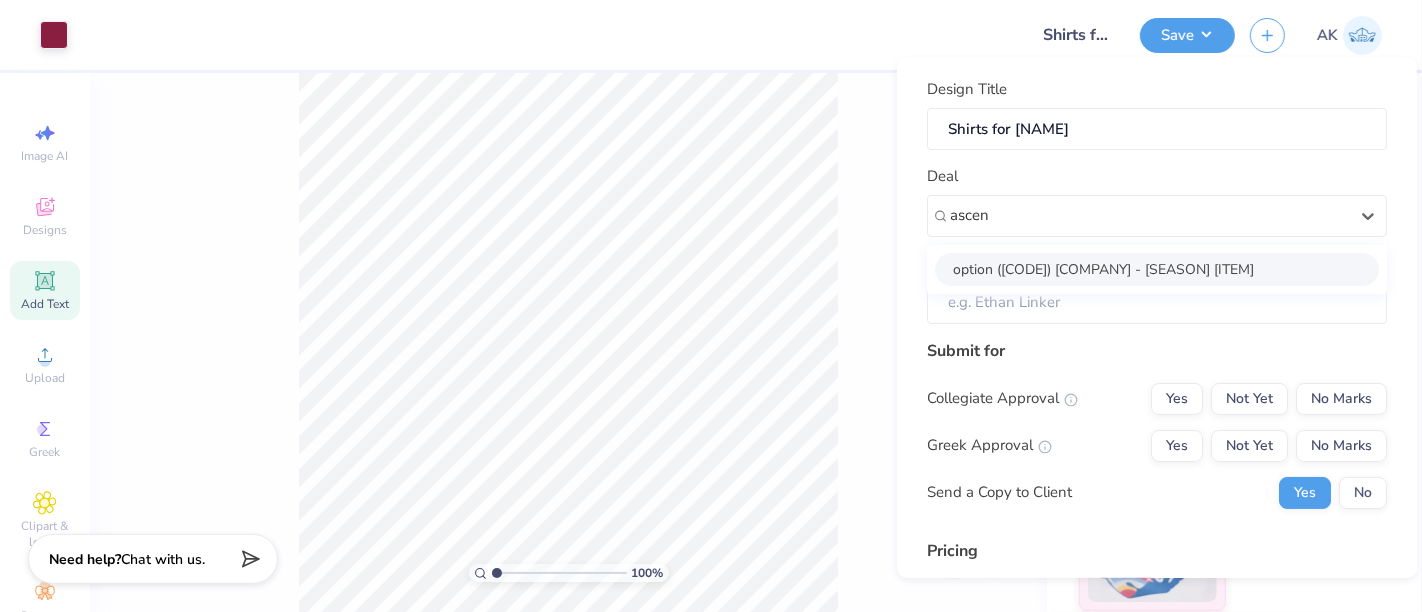 click on "option ([CODE]) [COMPANY] - [SEASON] [ITEM]" at bounding box center (1157, 268) 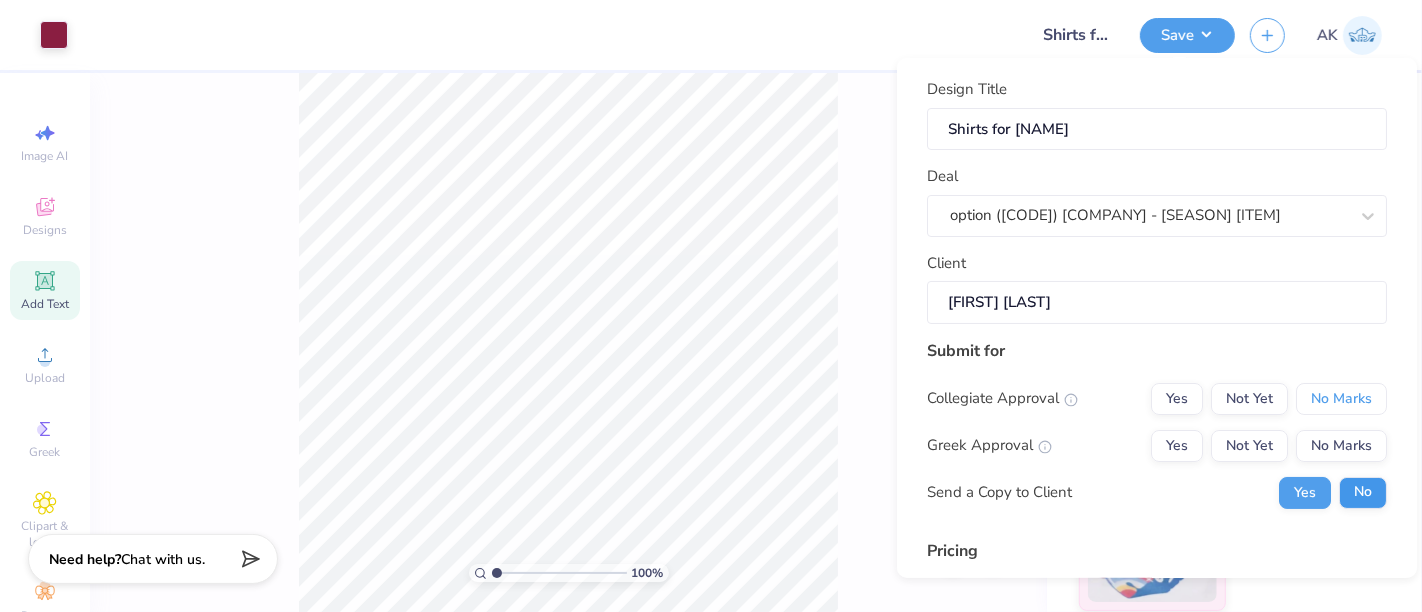 drag, startPoint x: 1345, startPoint y: 398, endPoint x: 1352, endPoint y: 477, distance: 79.30952 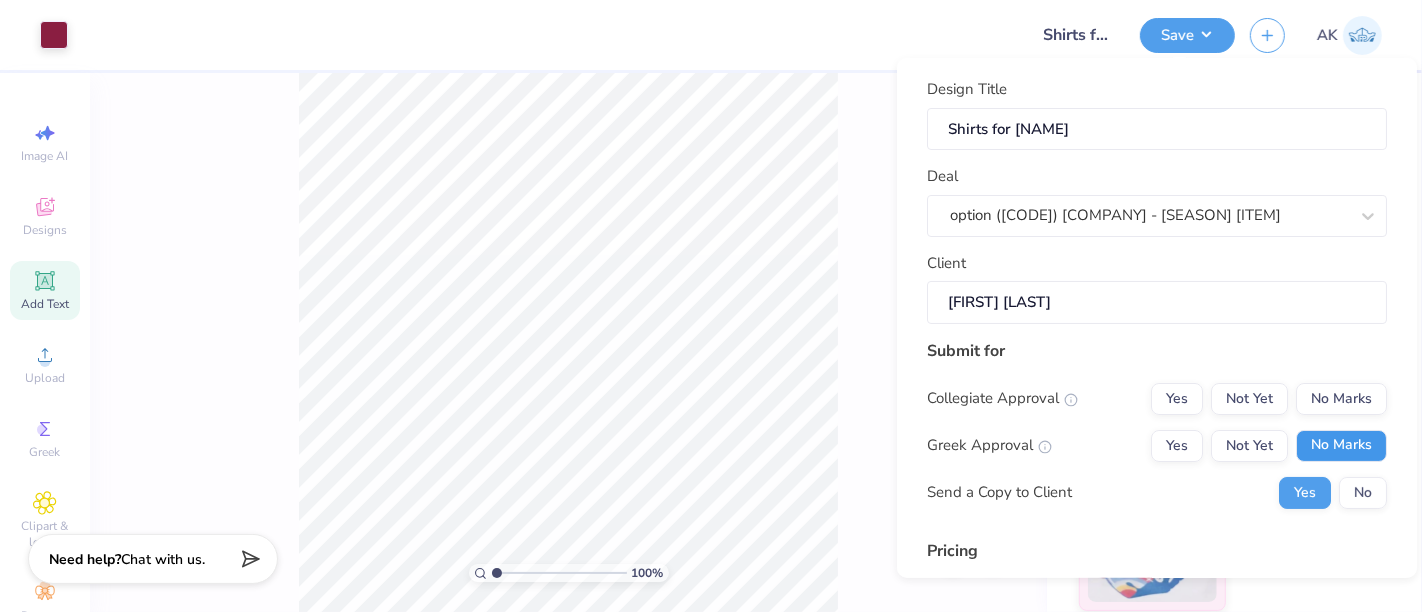 click on "No Marks" at bounding box center (1341, 445) 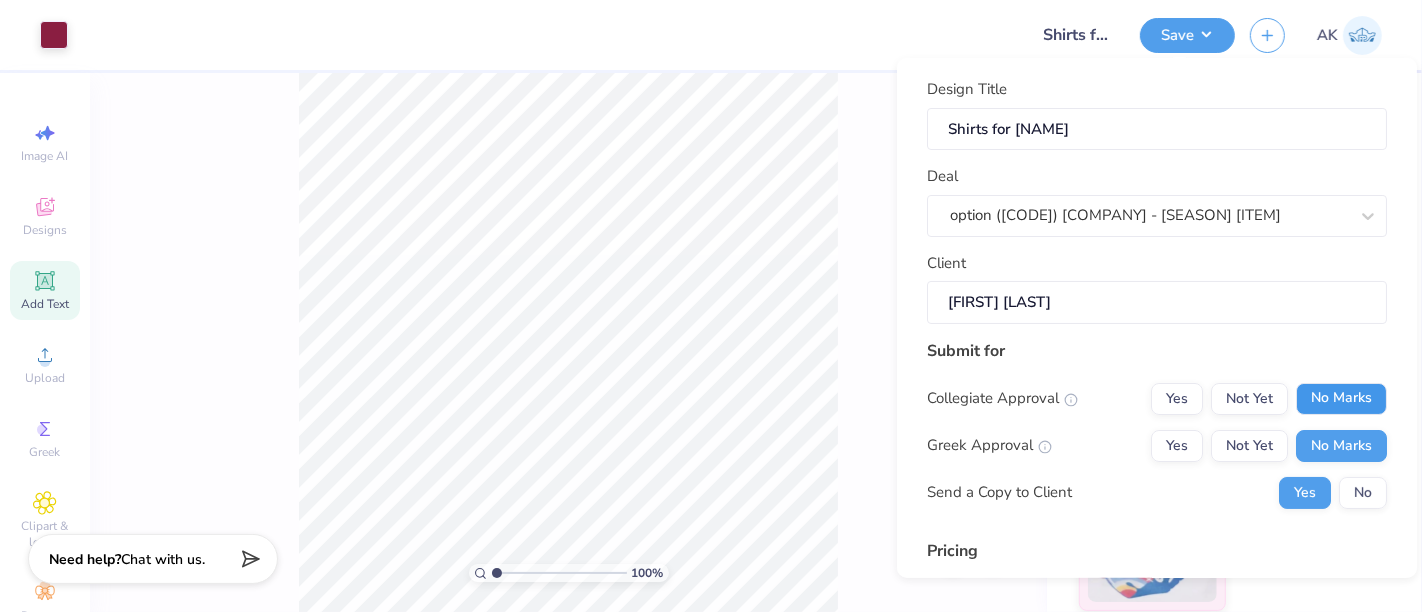 click on "No Marks" at bounding box center [1341, 398] 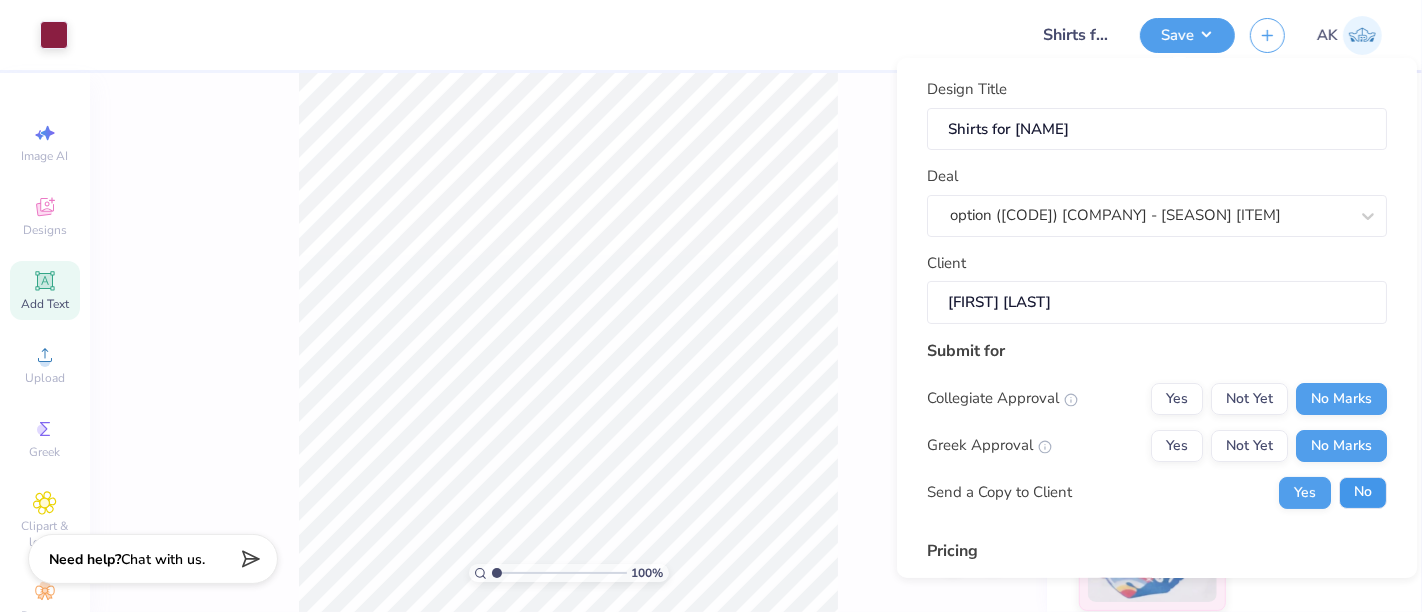 click on "No" at bounding box center [1363, 492] 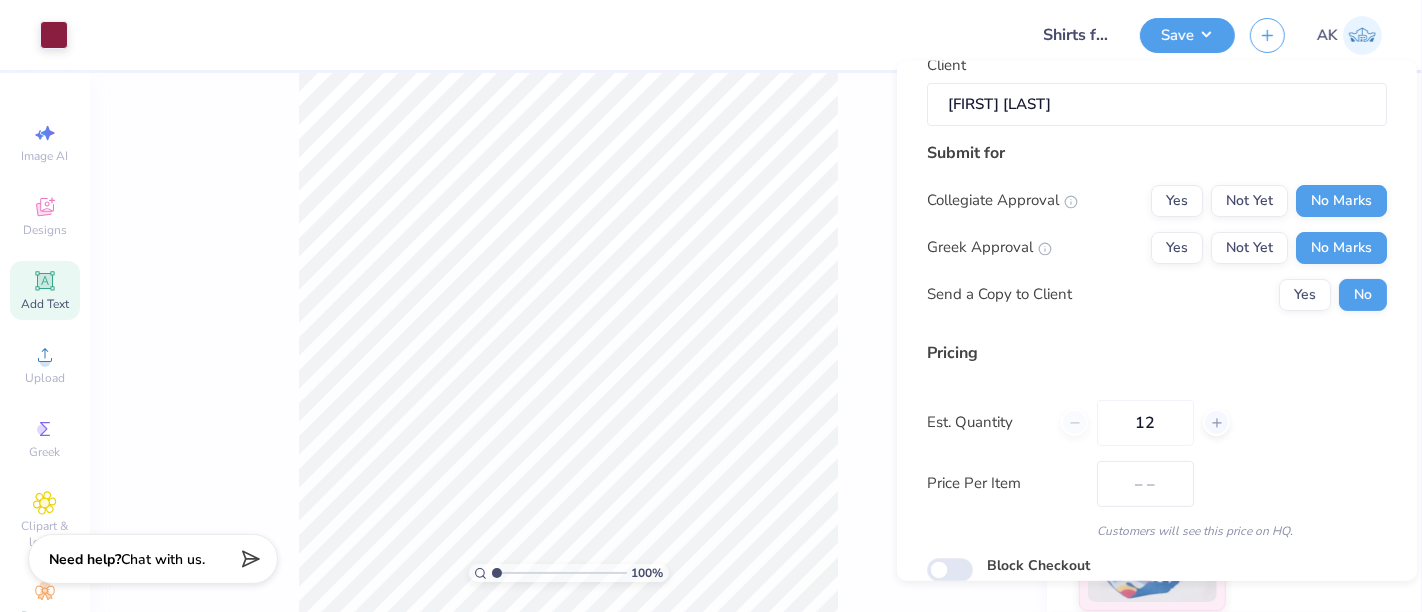 scroll, scrollTop: 282, scrollLeft: 0, axis: vertical 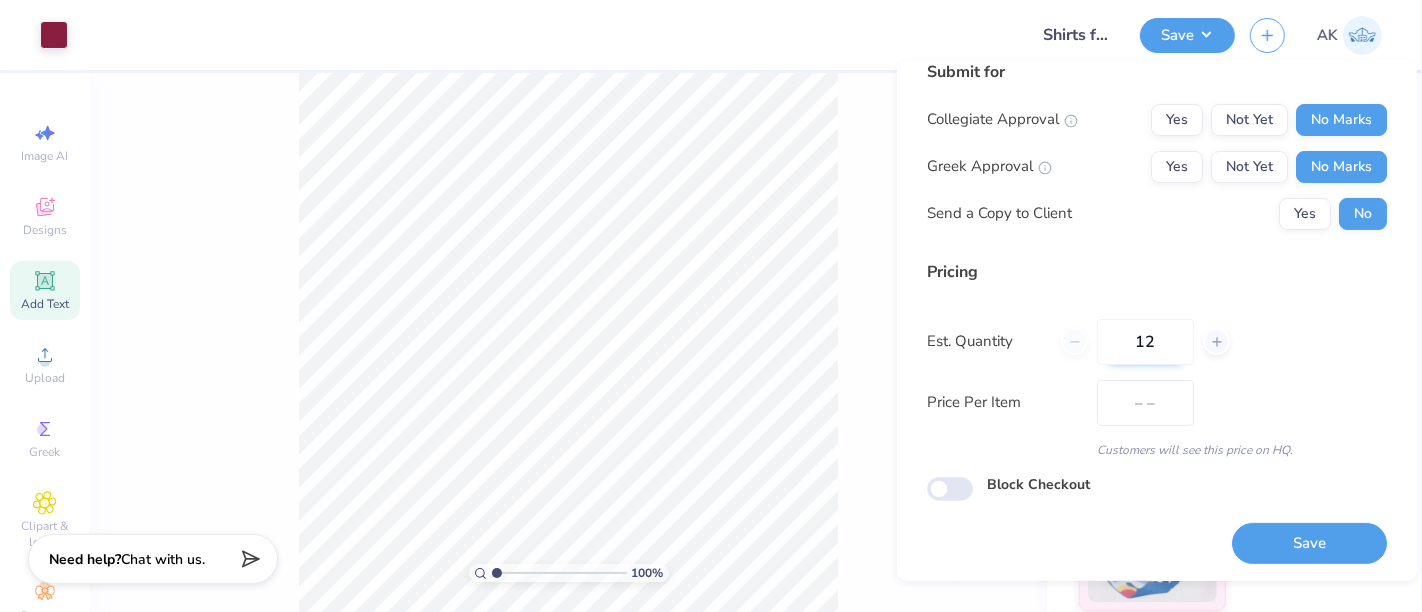 type on "$37.03" 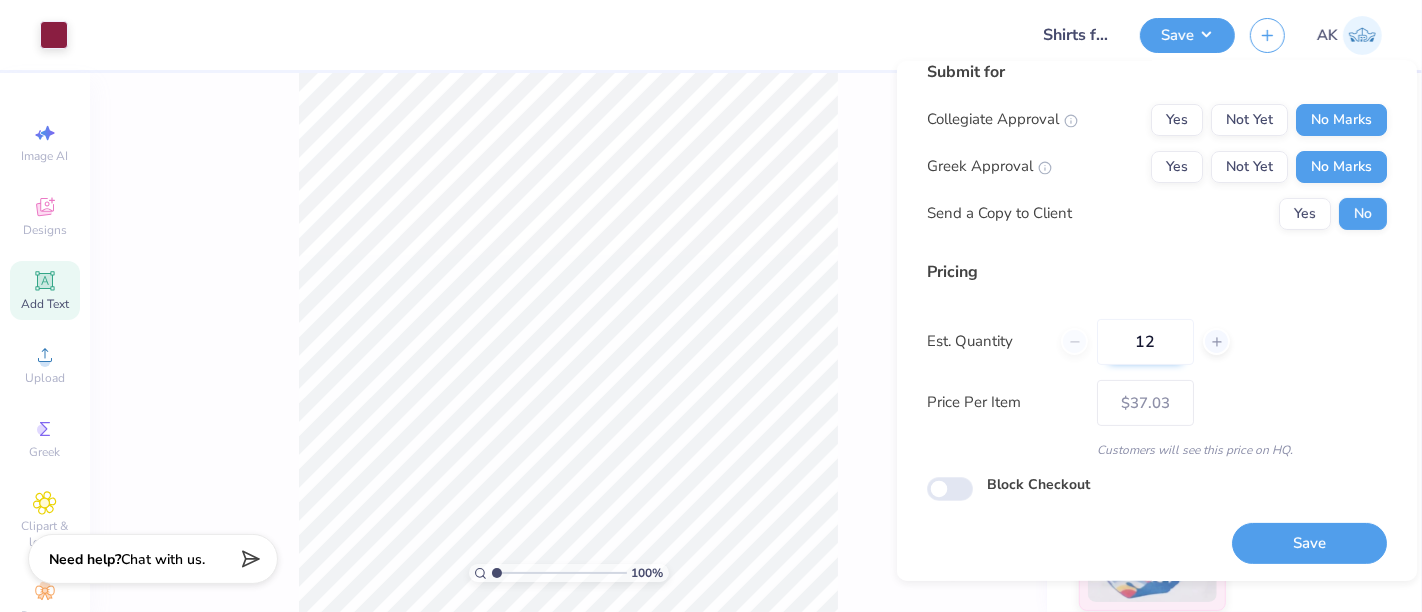 click on "12" at bounding box center [1145, 341] 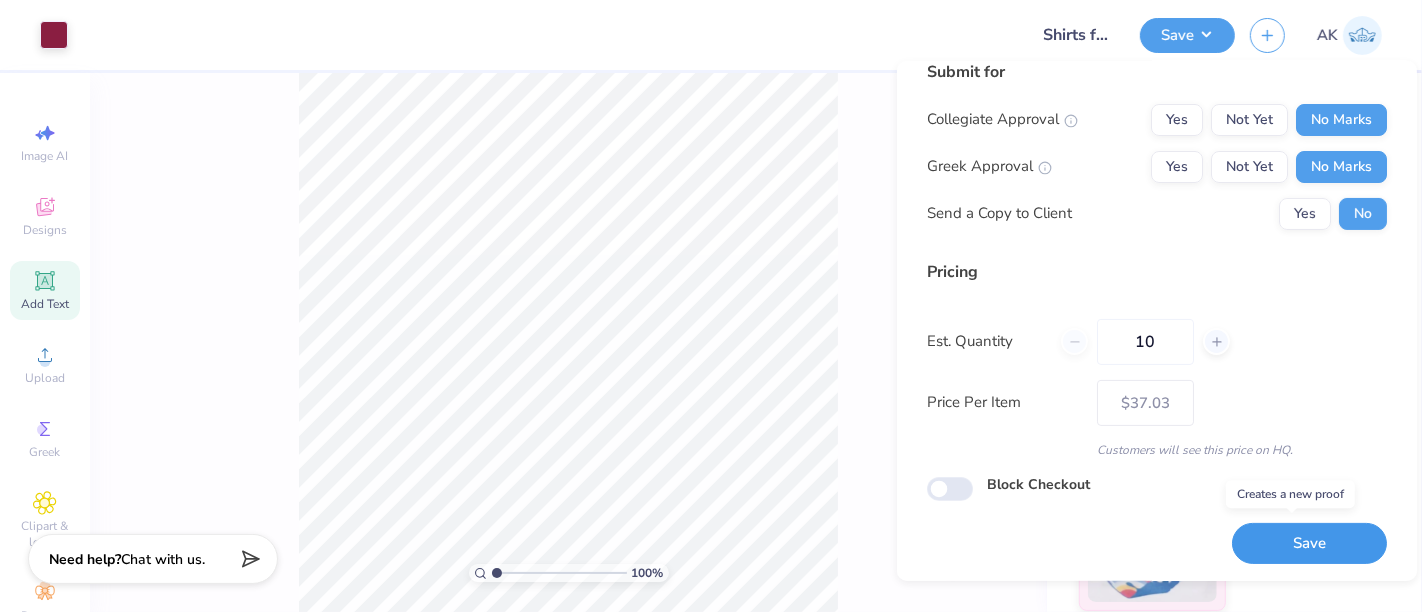type on "12" 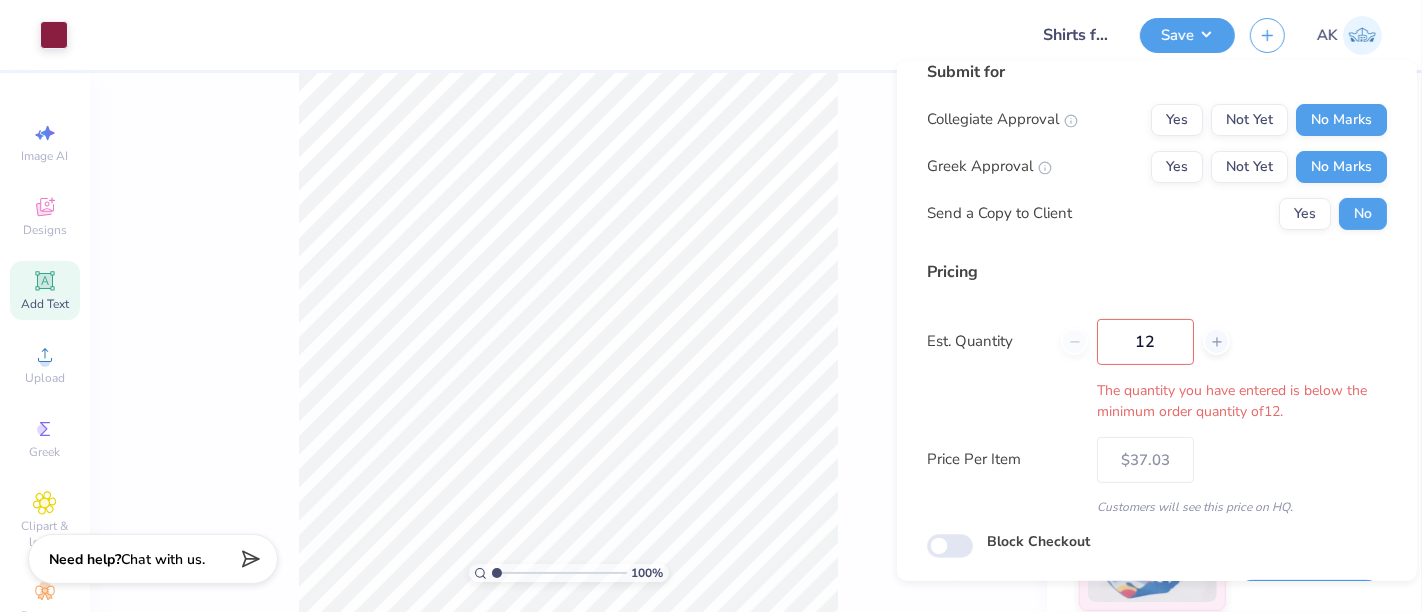 click on "Design Title Shirts for [FIRST] [LAST] (T2) Ascend Partners - Fall Shirts Client [FIRST] [LAST] Submit for Collegiate Approval Yes Not Yet No Marks Greek Approval Yes Not Yet No Marks Send a Copy to Client Yes No Pricing Est. Quantity 12 The quantity you have entered is below the minimum order quantity of  12 . Price Per Item $37.03 Customers will see this price on HQ. Block Checkout Save" at bounding box center [1157, 210] 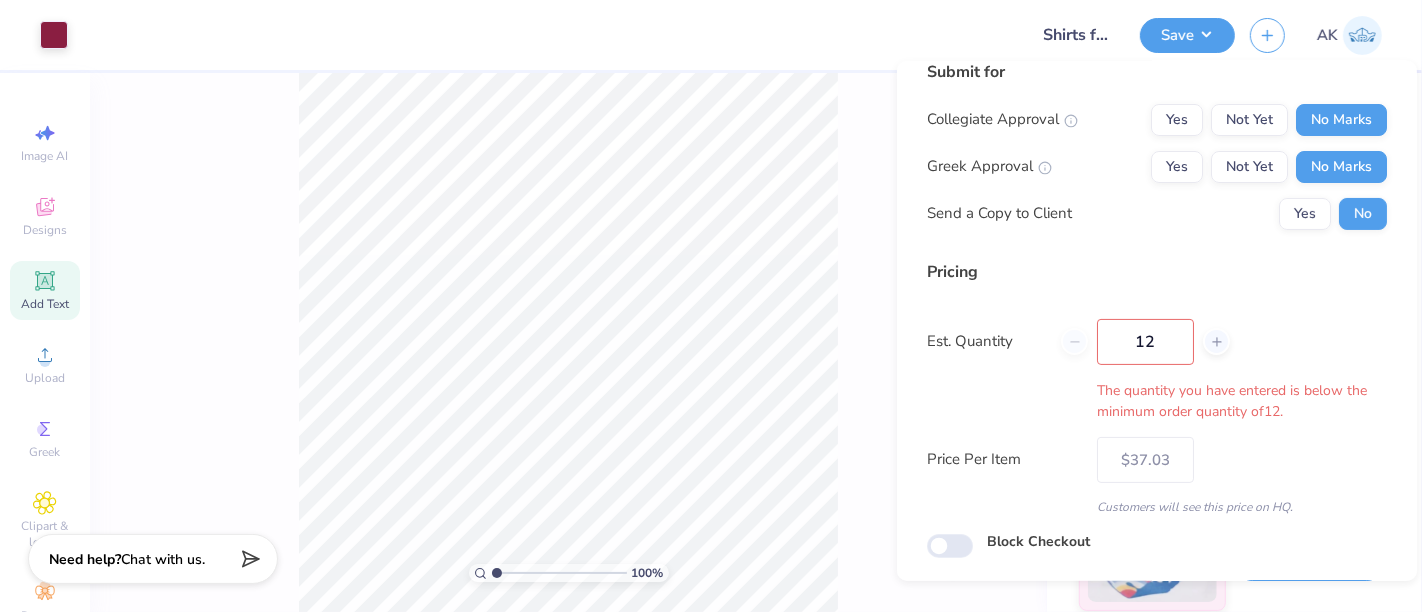 scroll, scrollTop: 339, scrollLeft: 0, axis: vertical 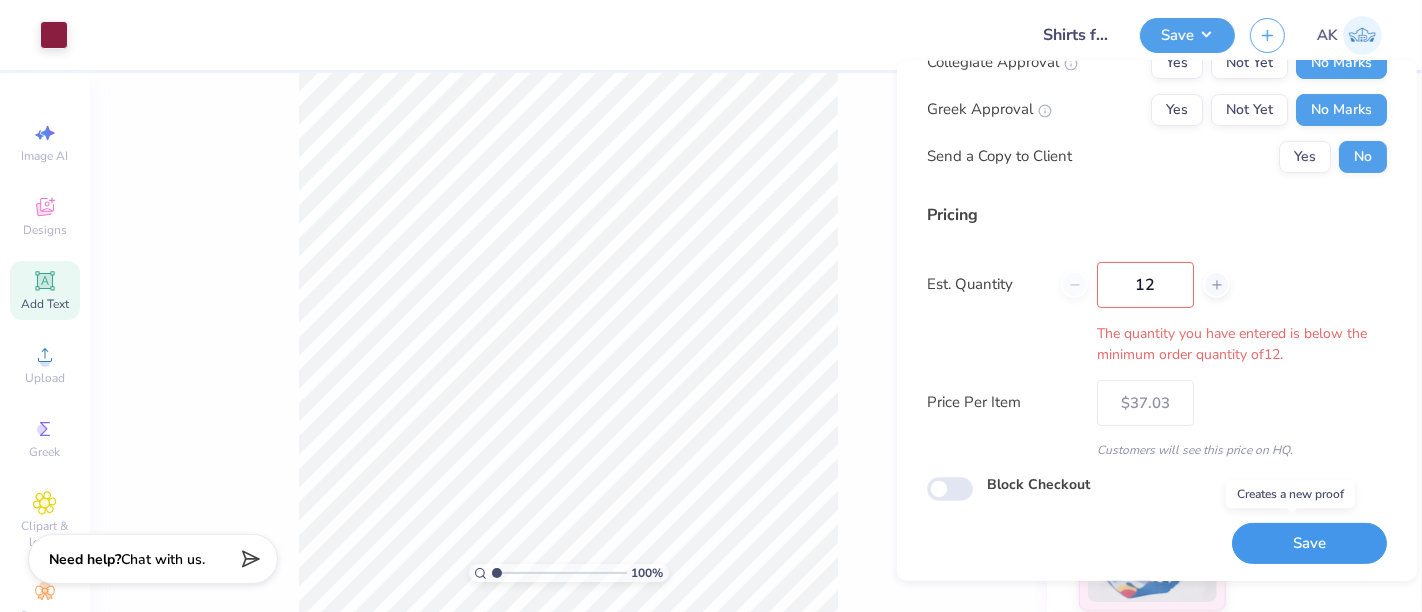 click on "Save" at bounding box center [1309, 543] 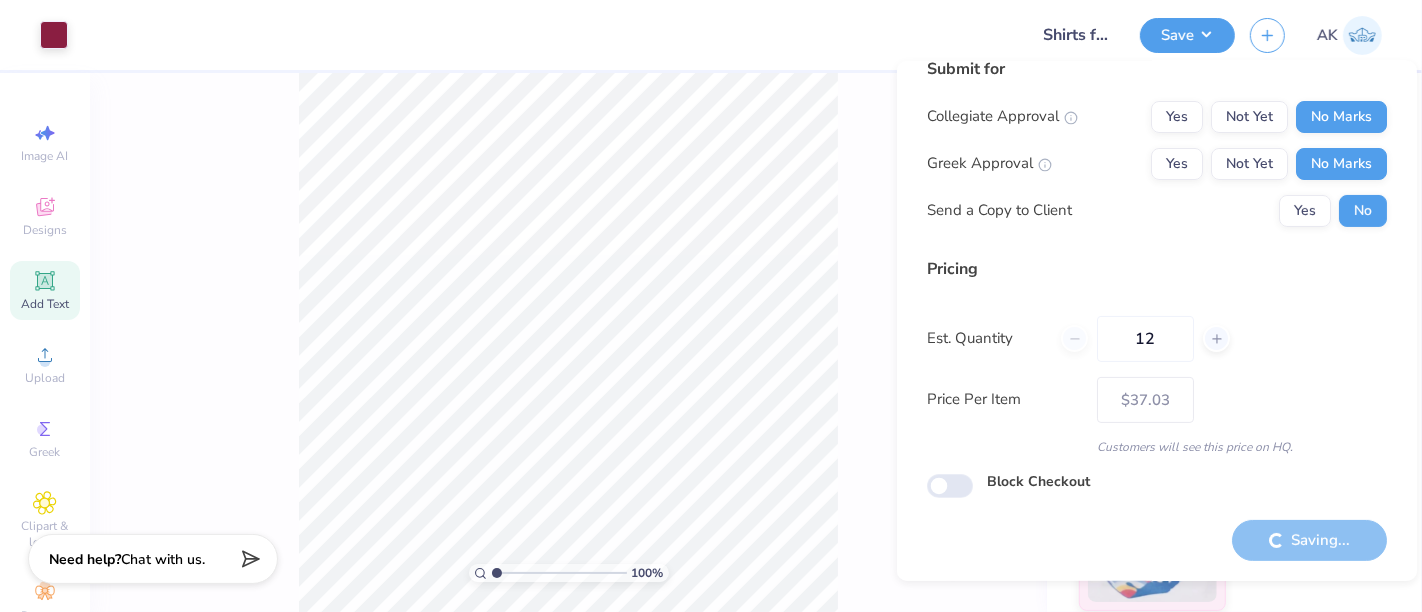 scroll, scrollTop: 282, scrollLeft: 0, axis: vertical 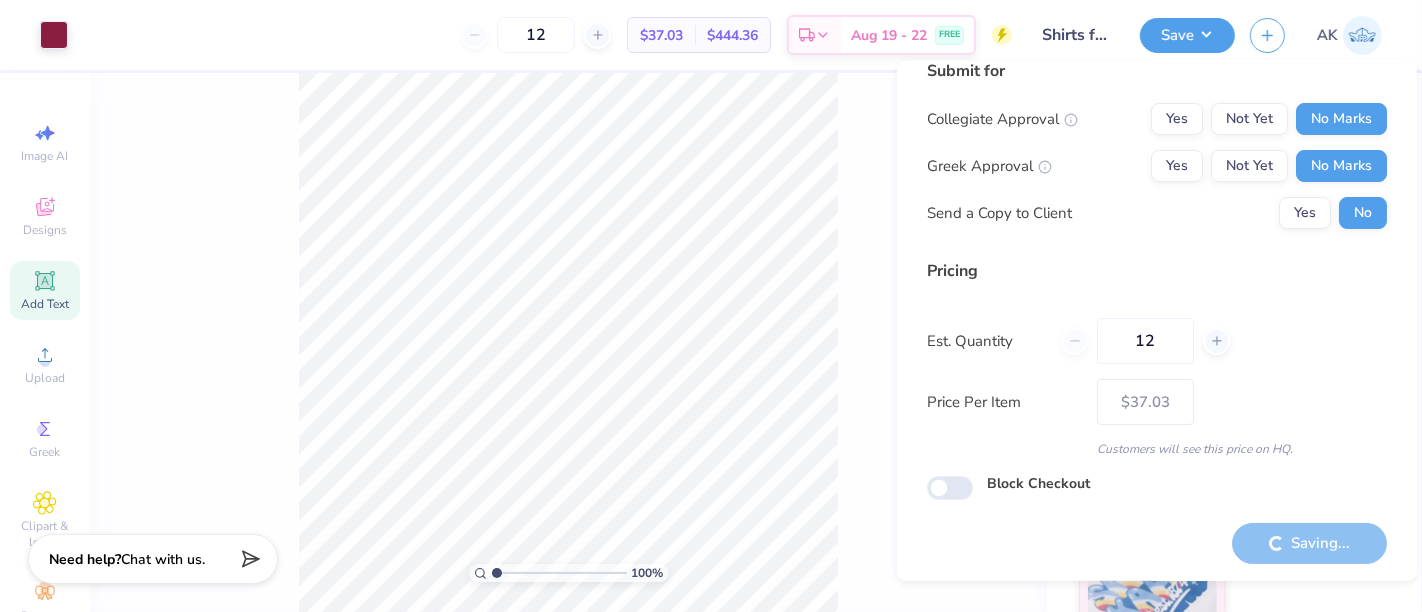 type on "– –" 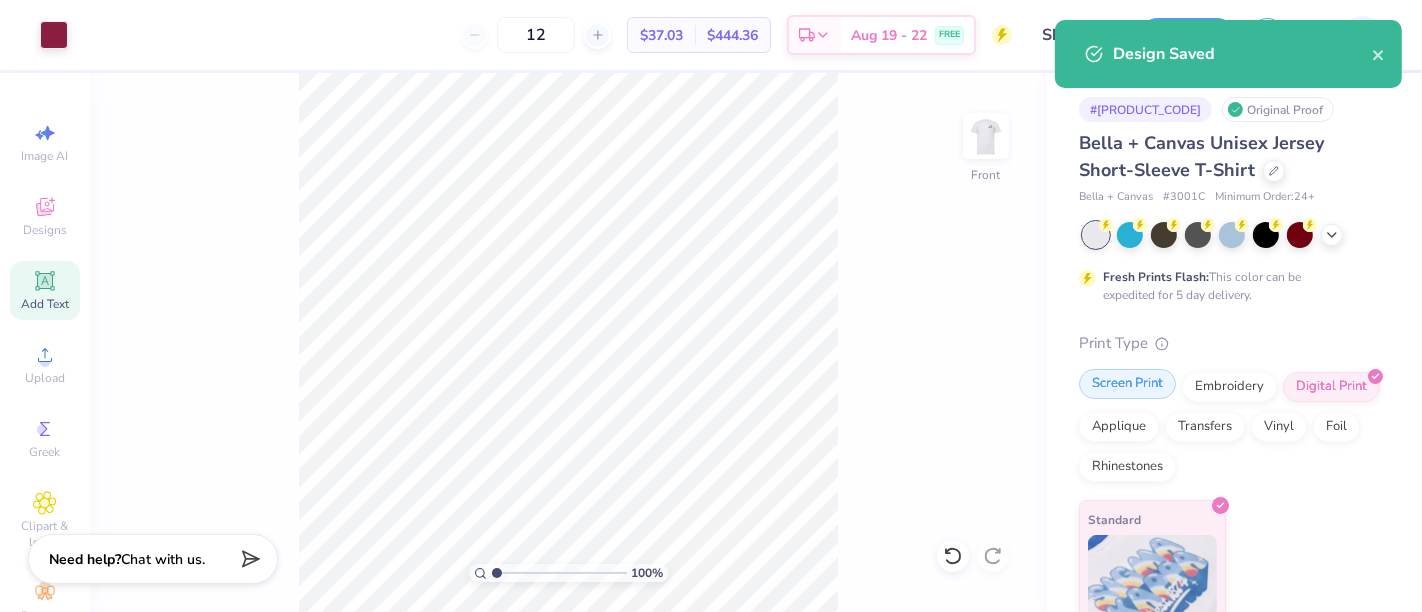 scroll, scrollTop: 31, scrollLeft: 0, axis: vertical 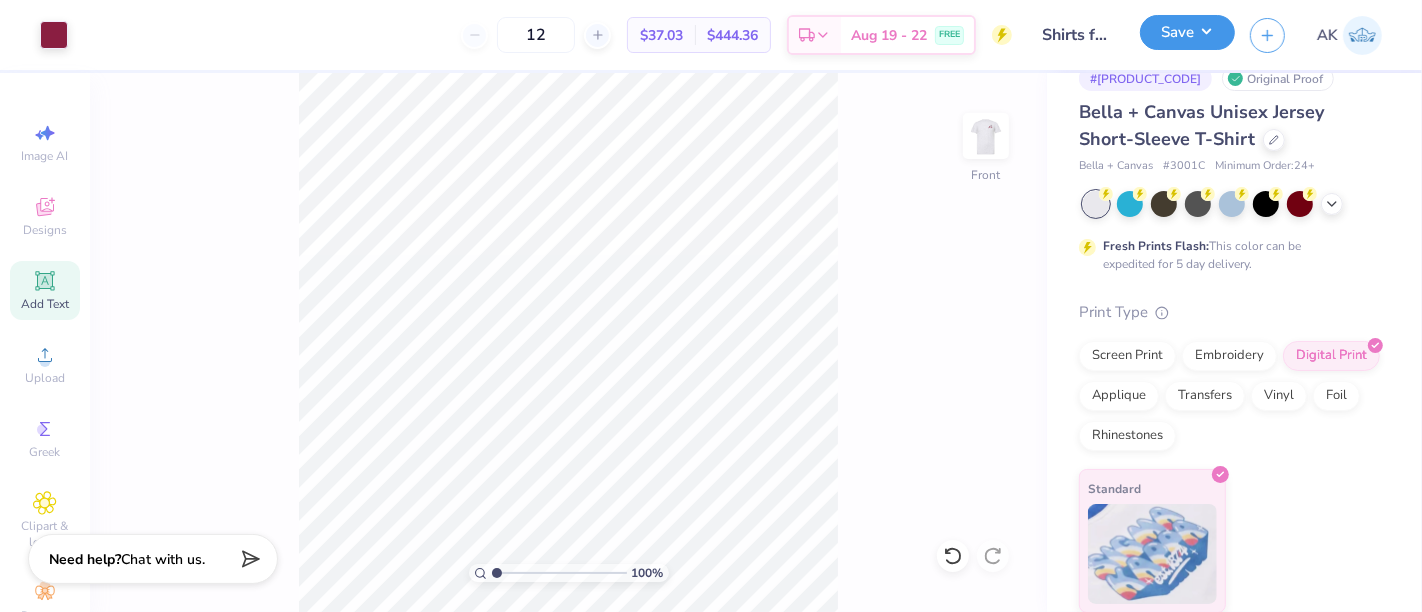 click on "Save" at bounding box center [1187, 32] 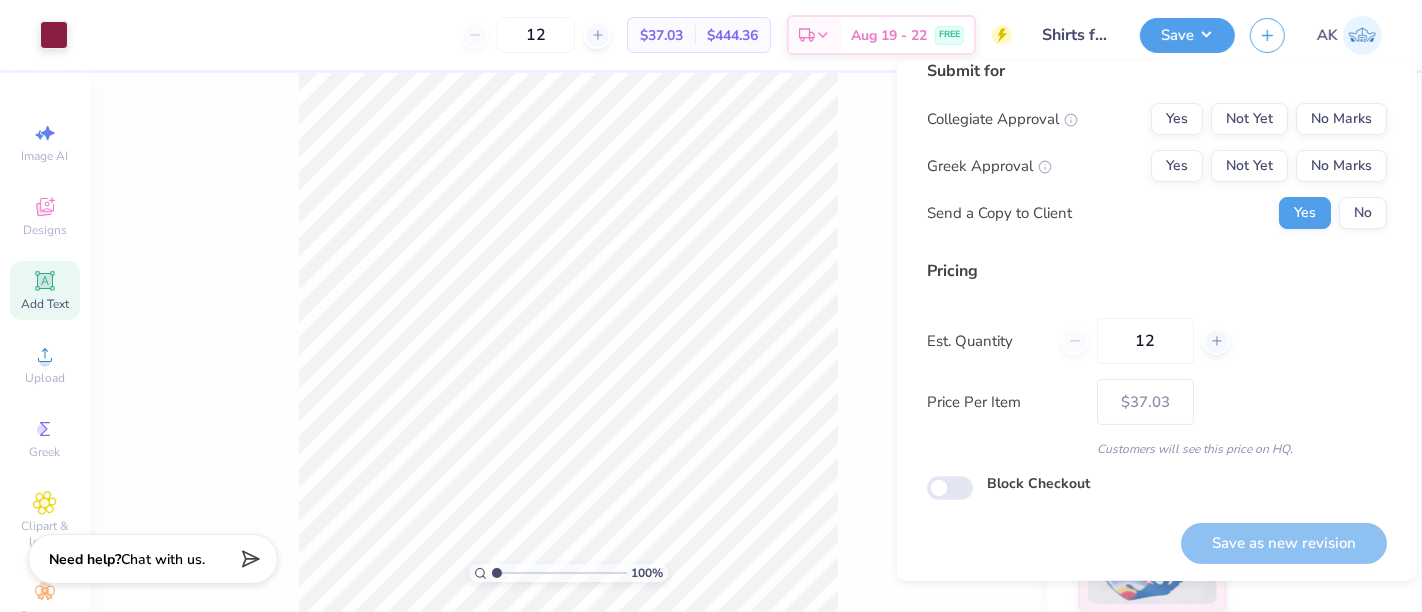 scroll, scrollTop: 0, scrollLeft: 0, axis: both 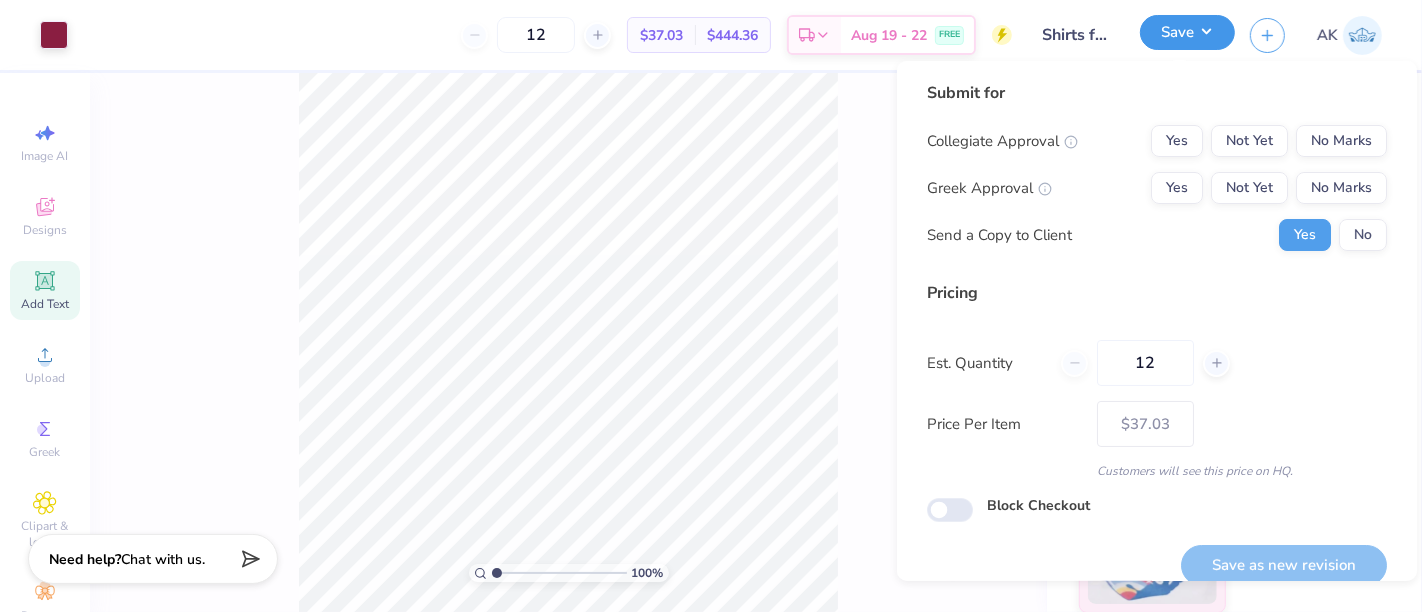 click on "Save" at bounding box center [1187, 32] 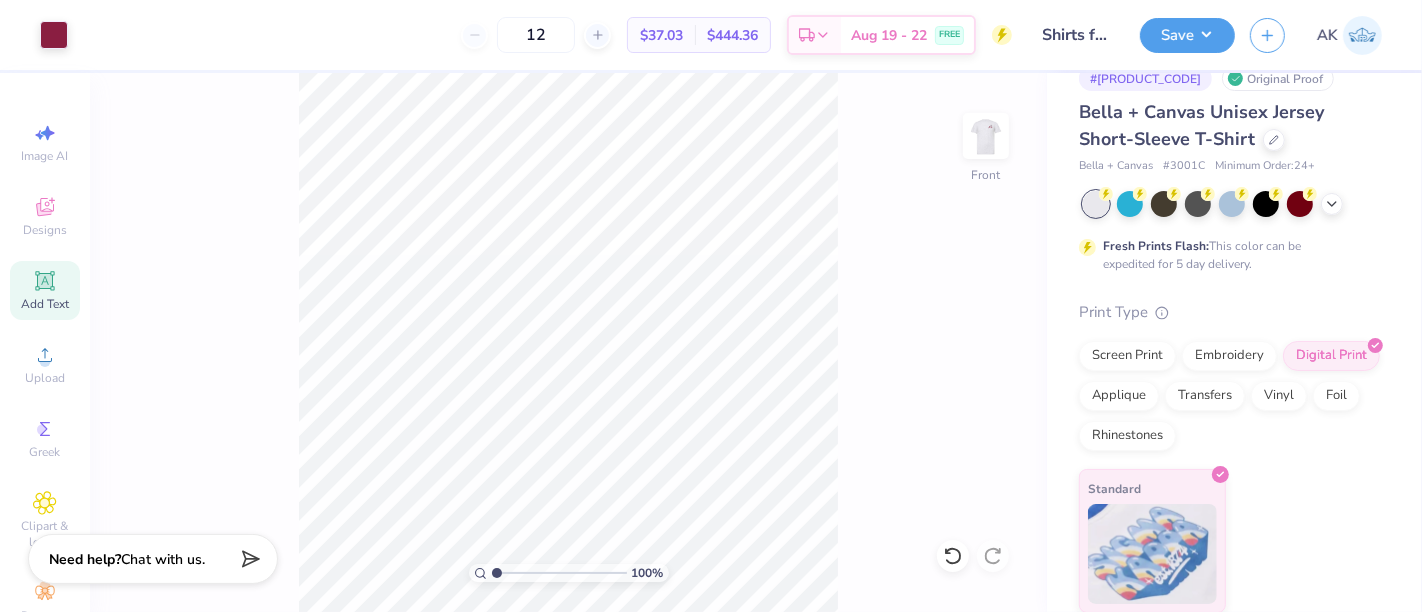 scroll, scrollTop: 0, scrollLeft: 0, axis: both 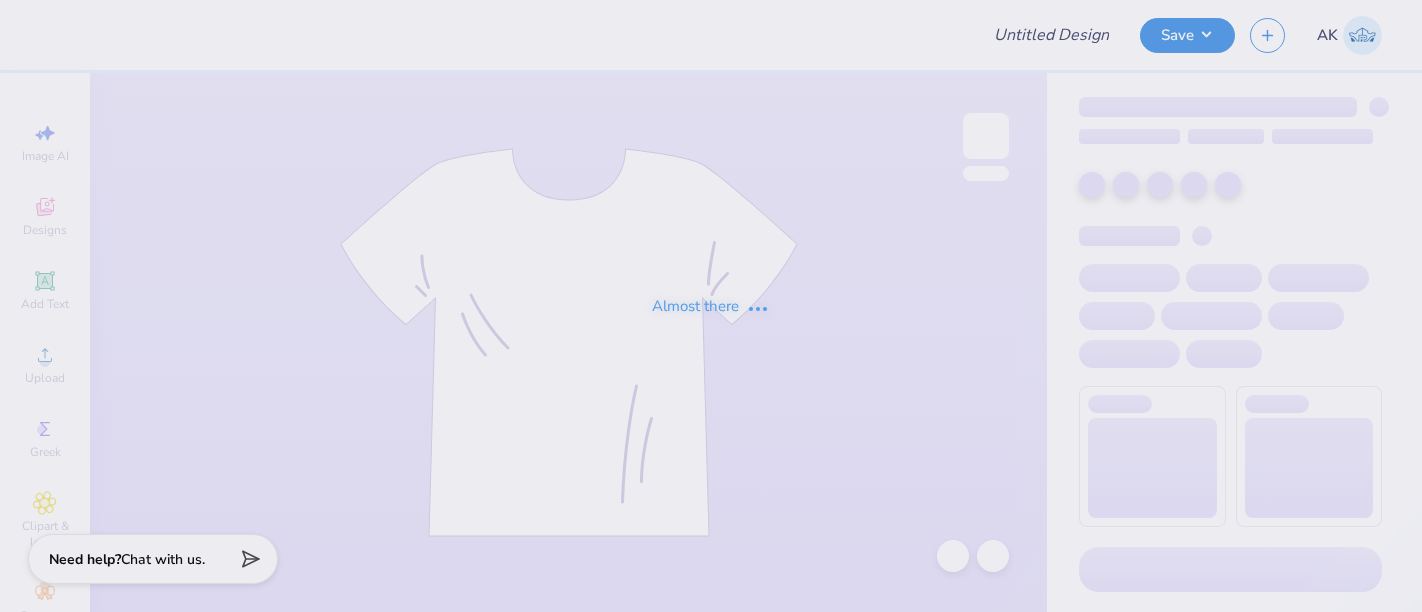 type on "Shirts for [NAME]" 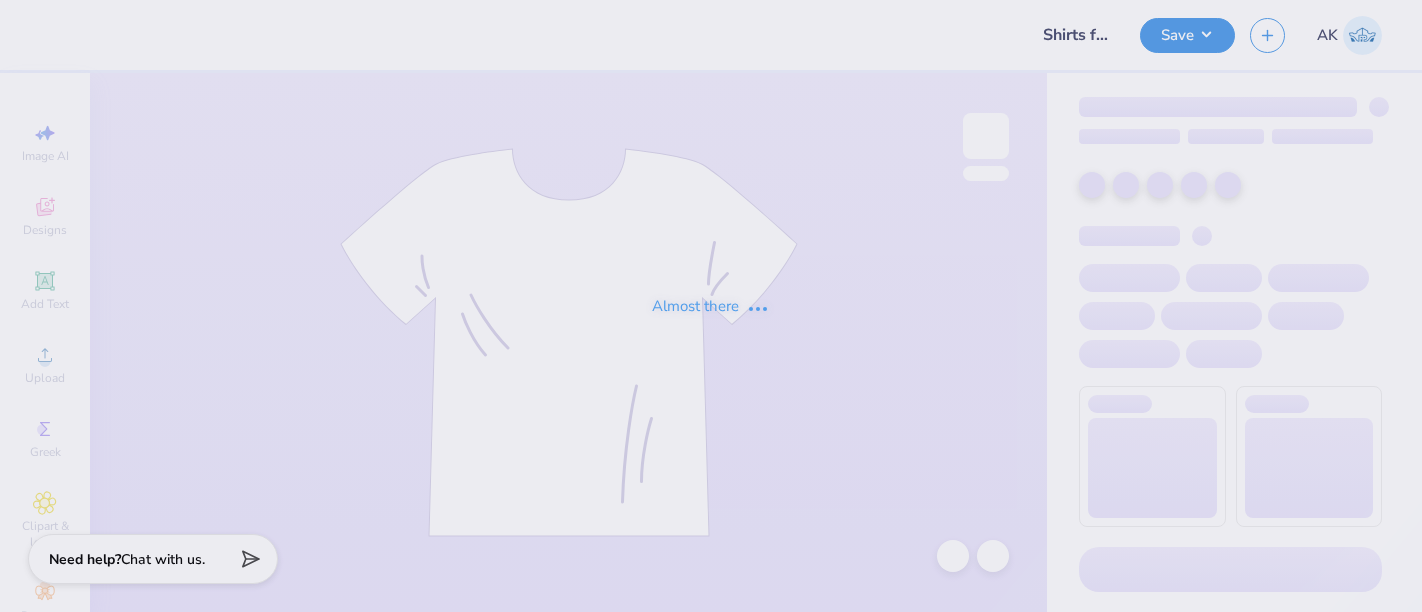 scroll, scrollTop: 0, scrollLeft: 0, axis: both 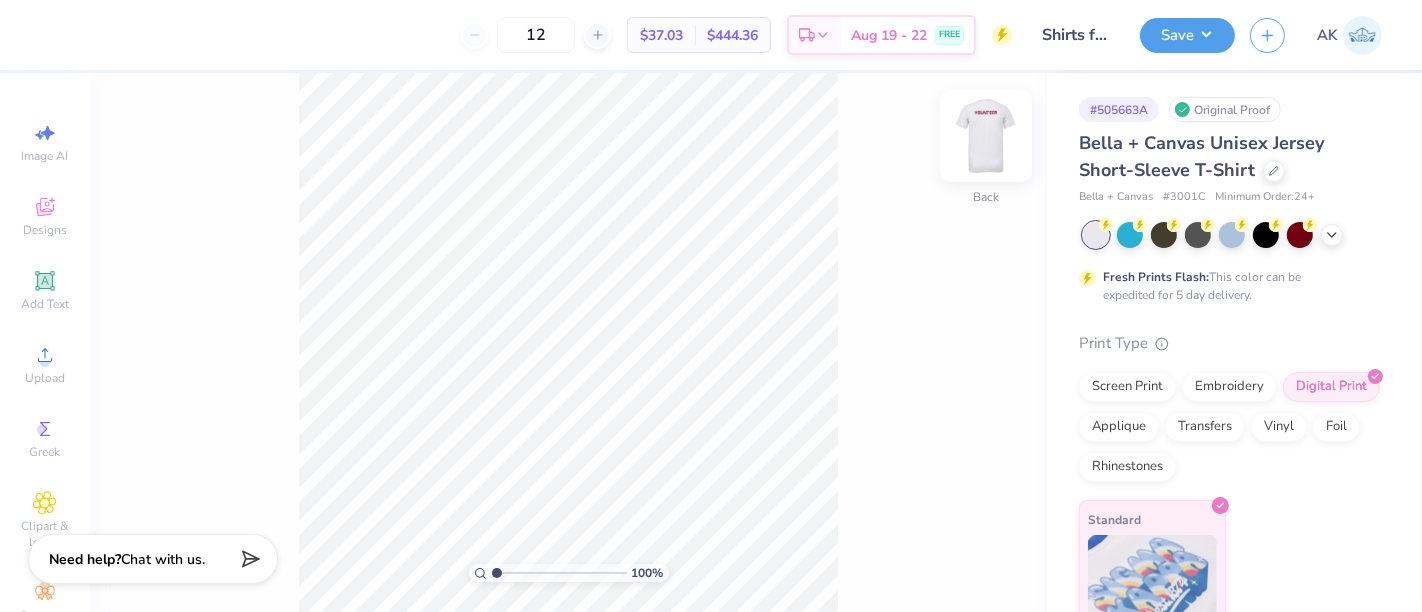 click at bounding box center (986, 136) 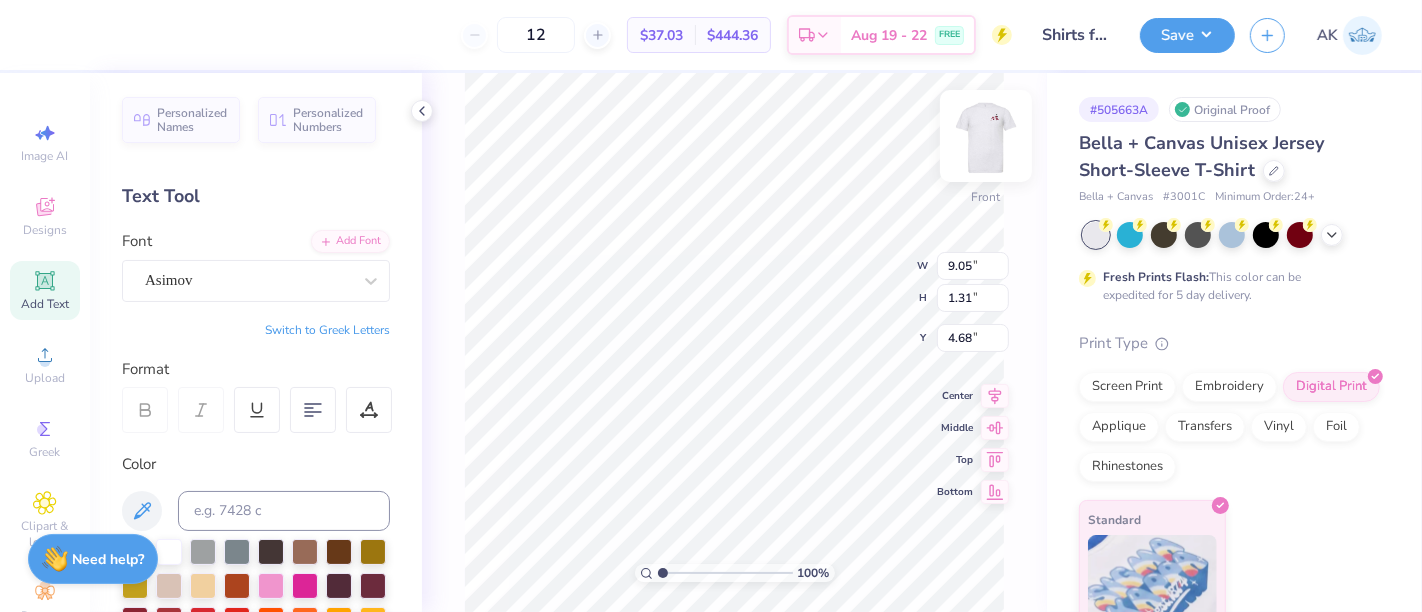 scroll, scrollTop: 18, scrollLeft: 3, axis: both 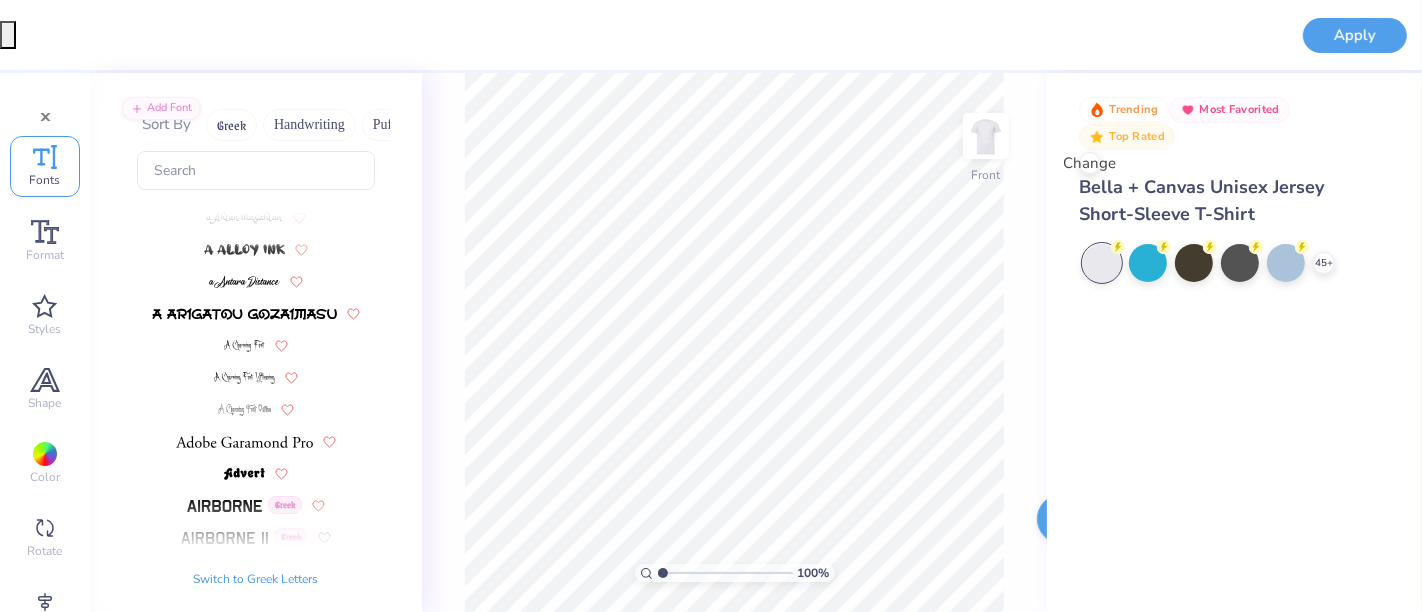 type on "VOLUNTEER" 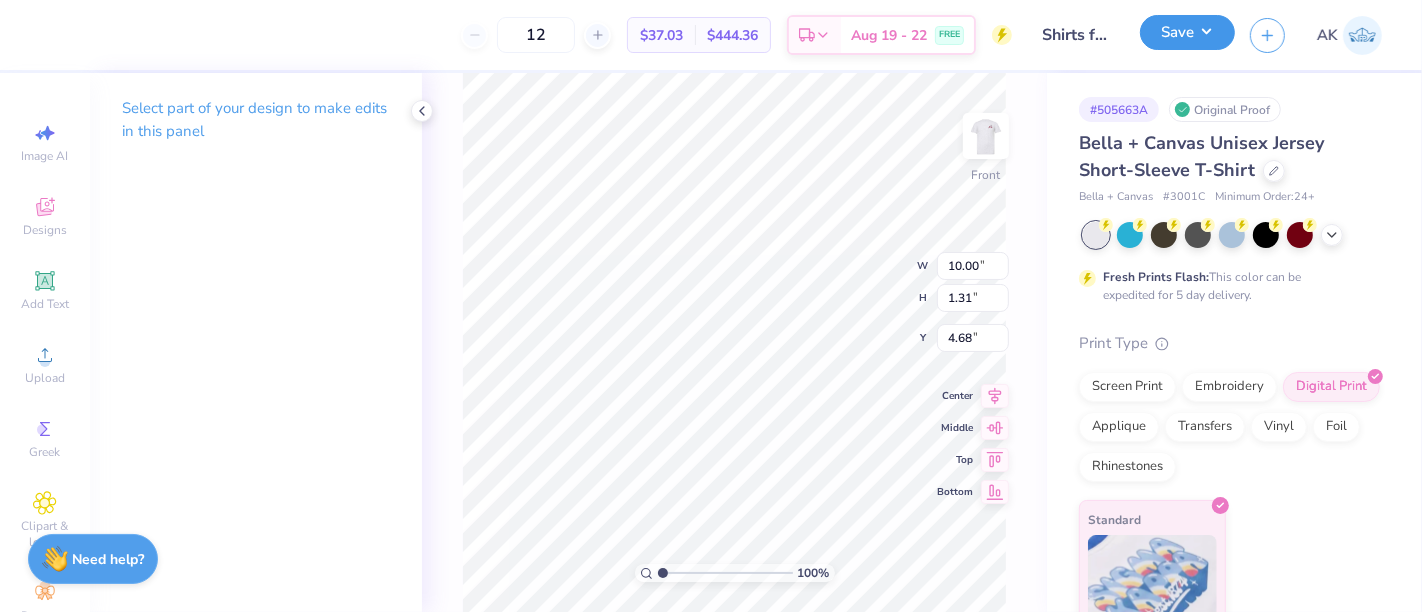 click on "Save" at bounding box center [1187, 32] 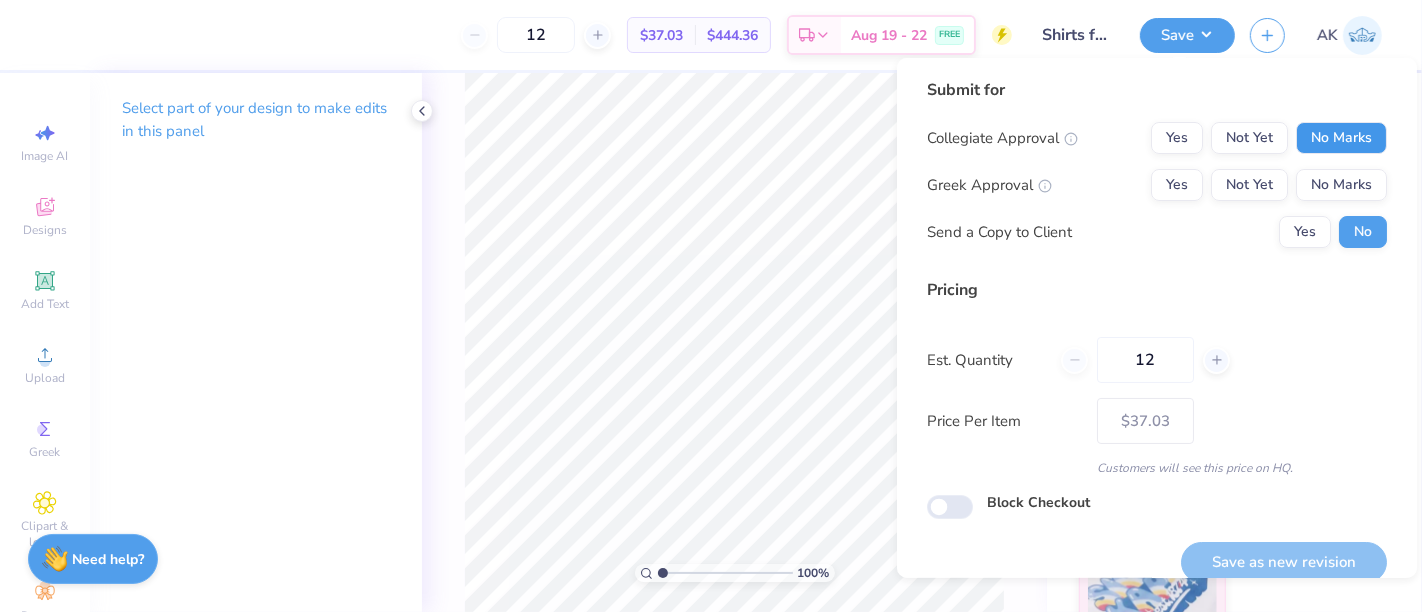 click on "No Marks" at bounding box center [1341, 138] 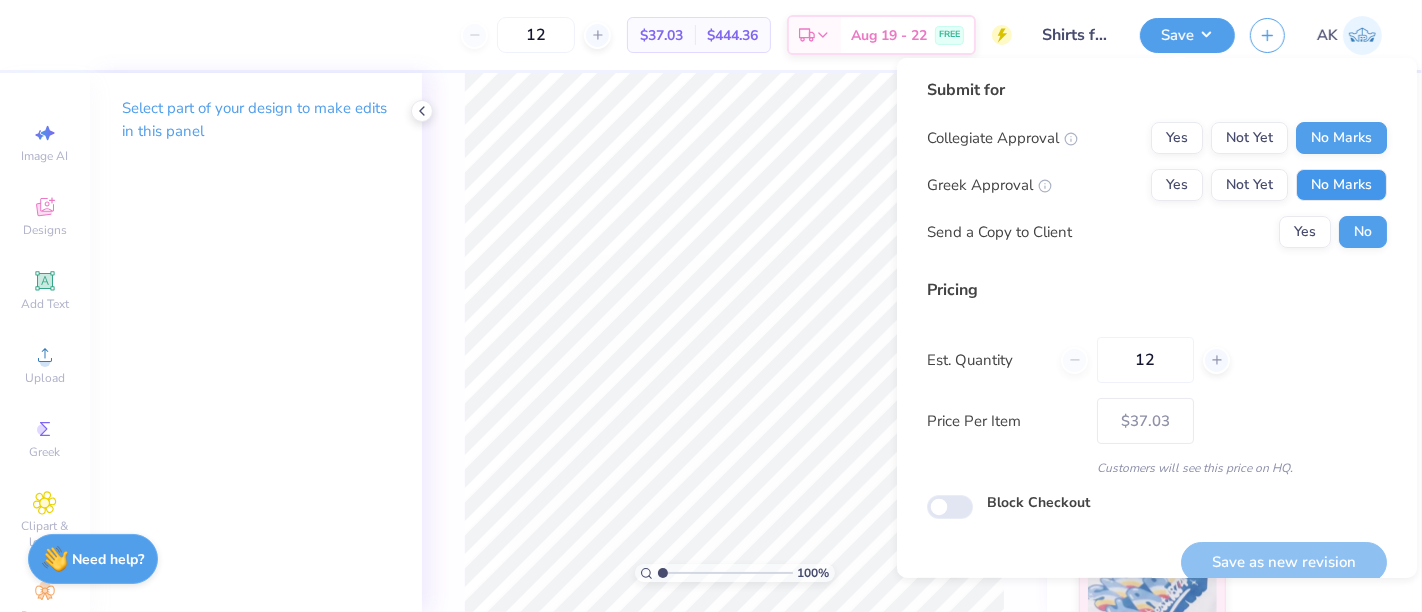 click on "No Marks" at bounding box center [1341, 185] 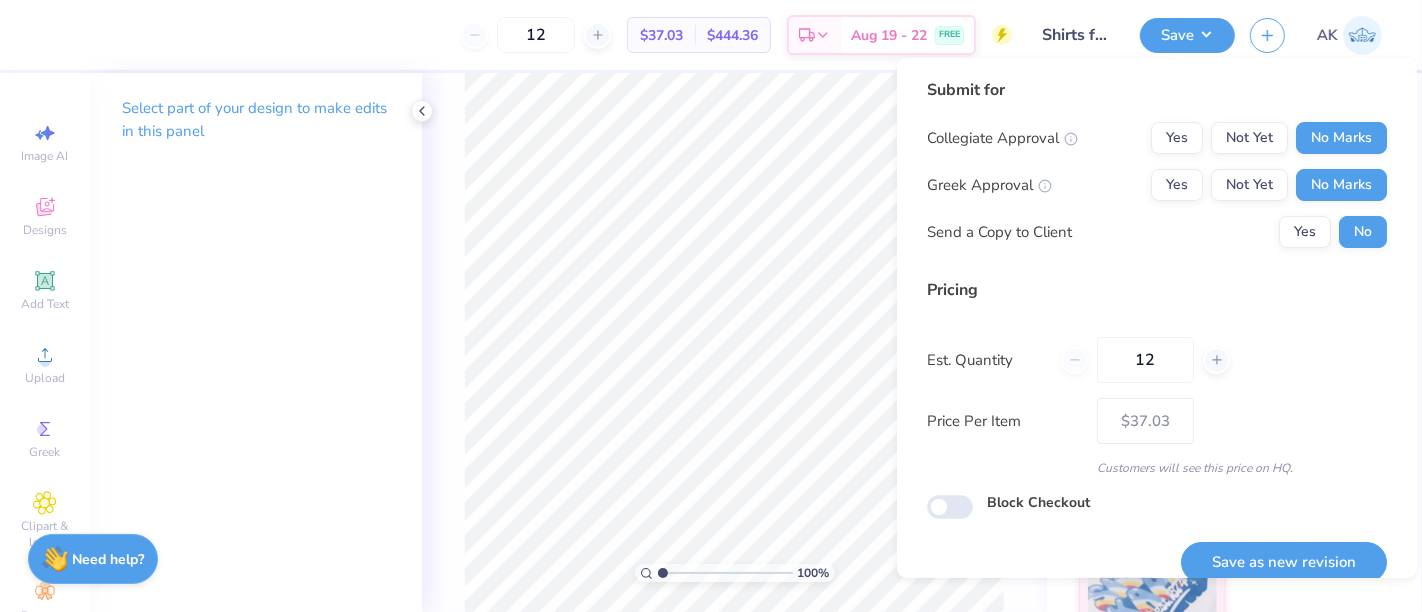 scroll, scrollTop: 22, scrollLeft: 0, axis: vertical 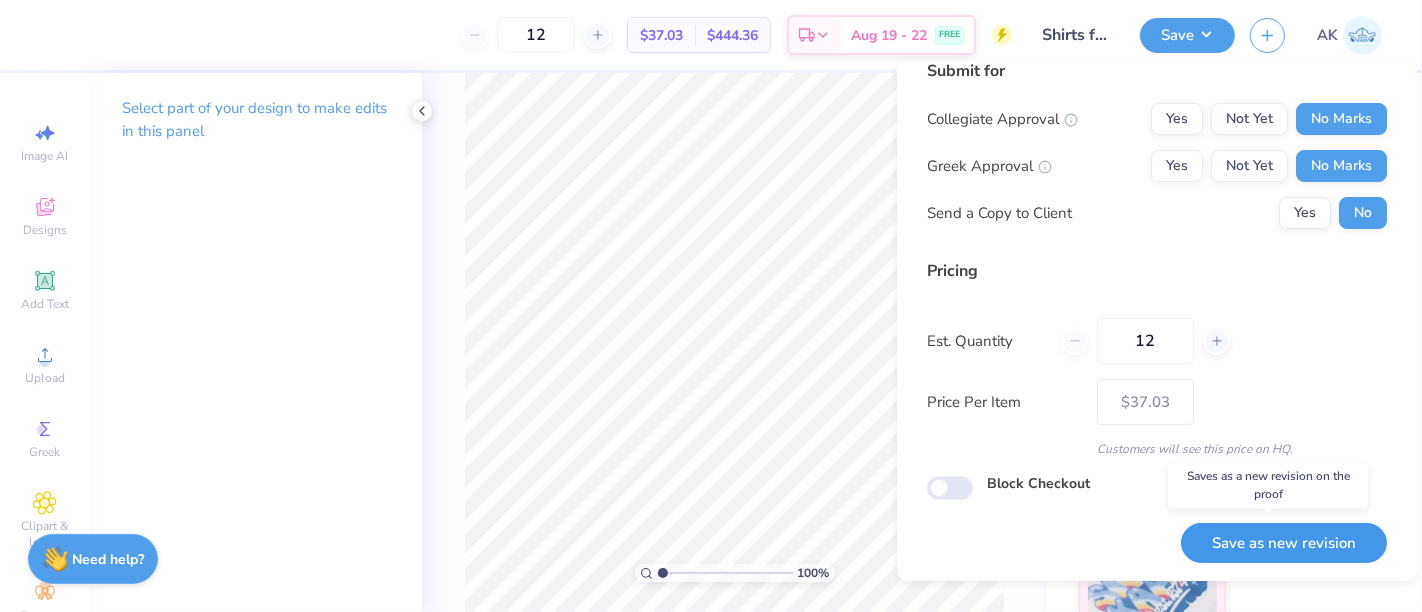 click on "Save as new revision" at bounding box center (1284, 543) 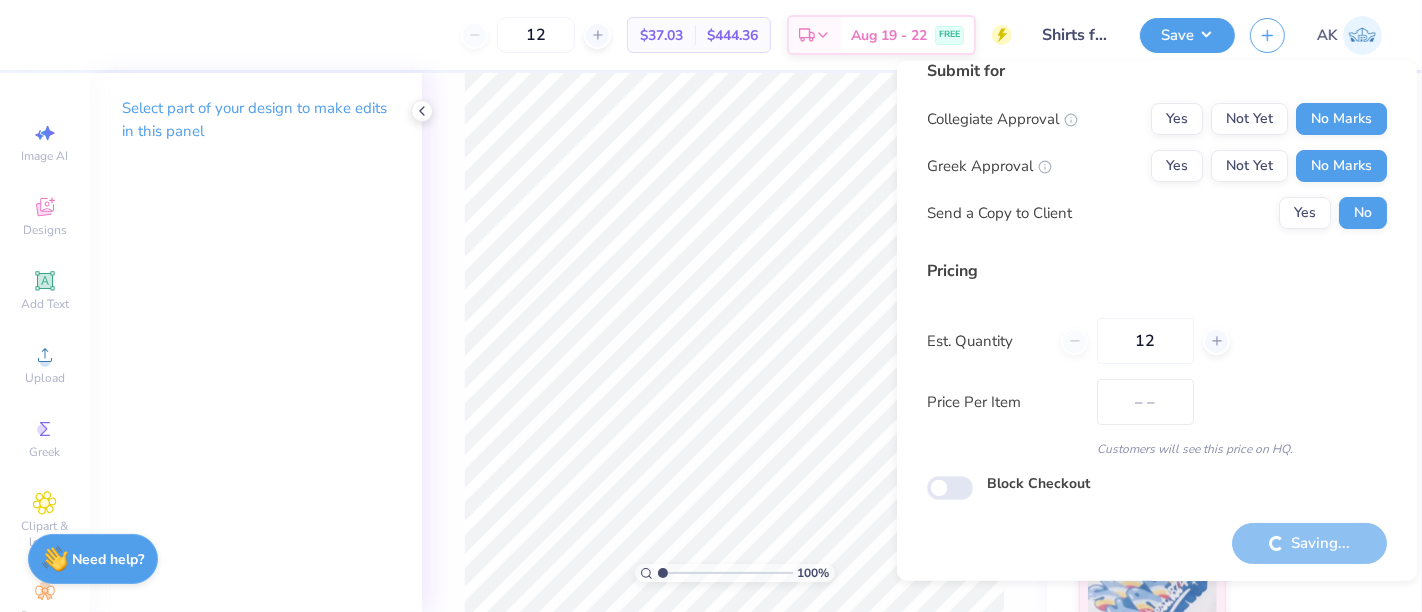 type on "$37.03" 